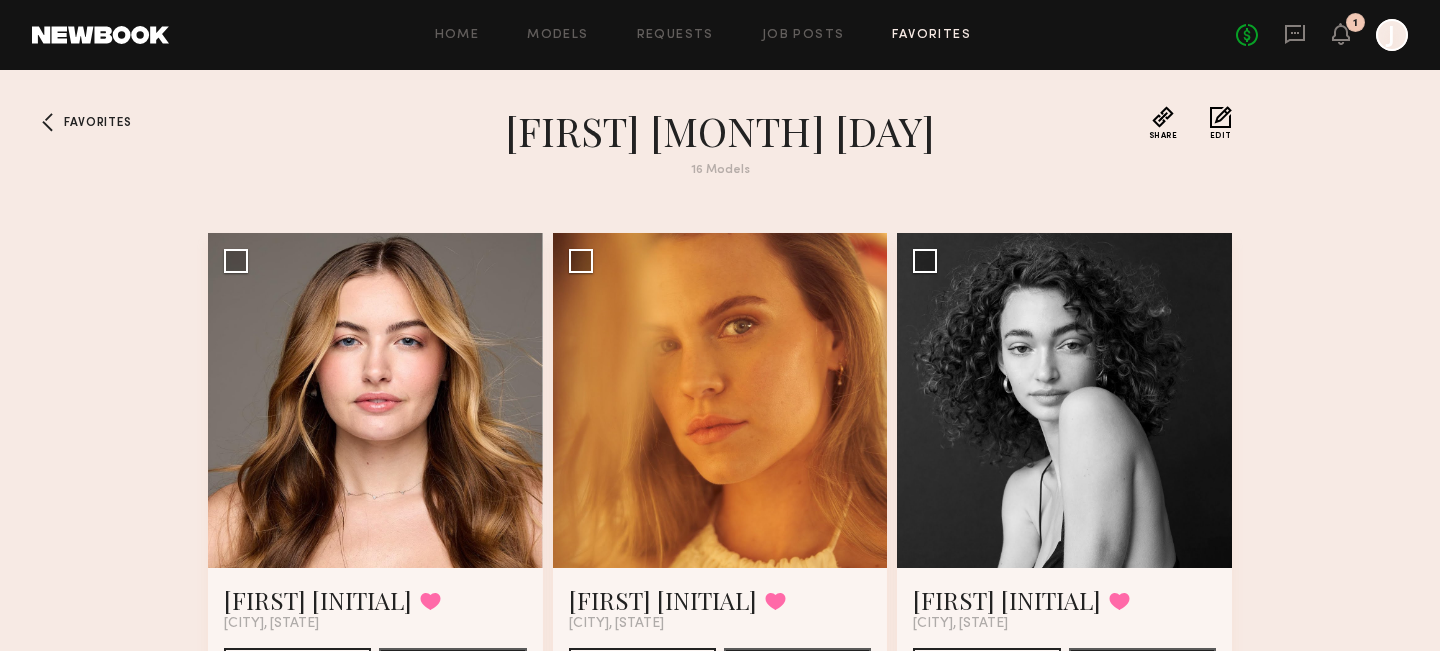 scroll, scrollTop: 40, scrollLeft: 0, axis: vertical 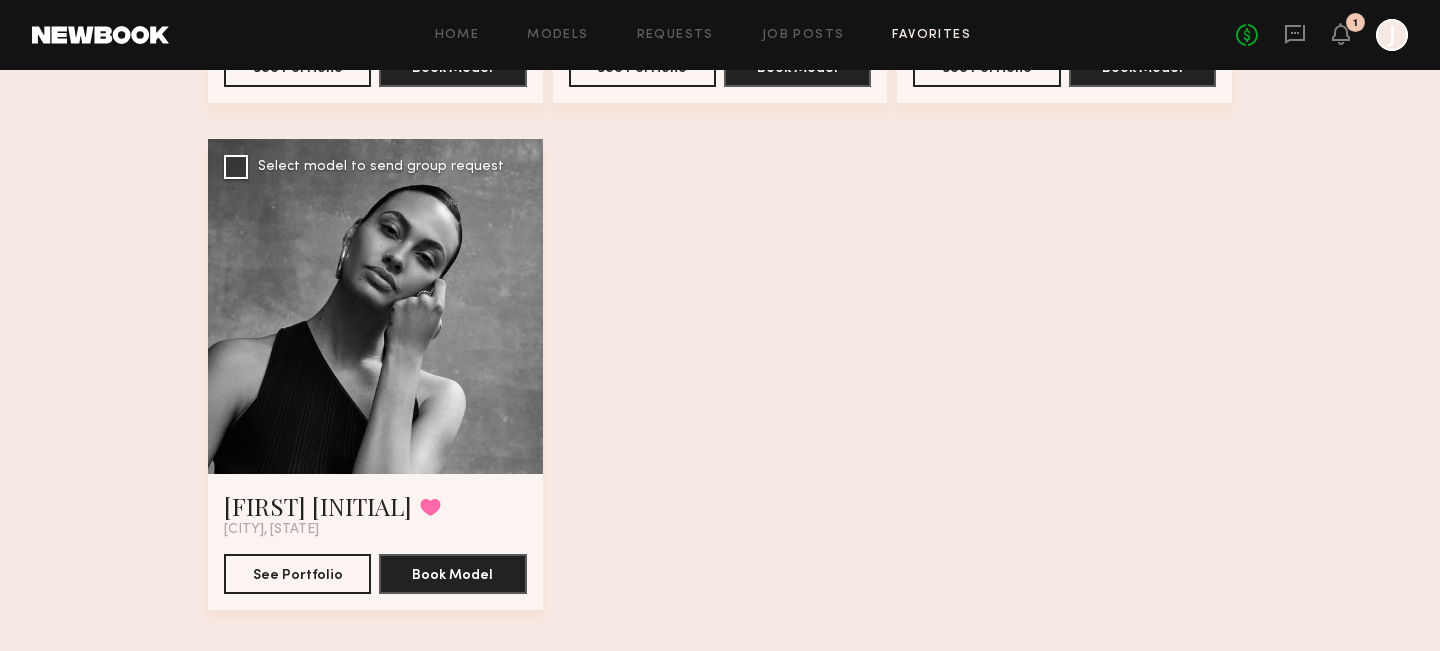 click 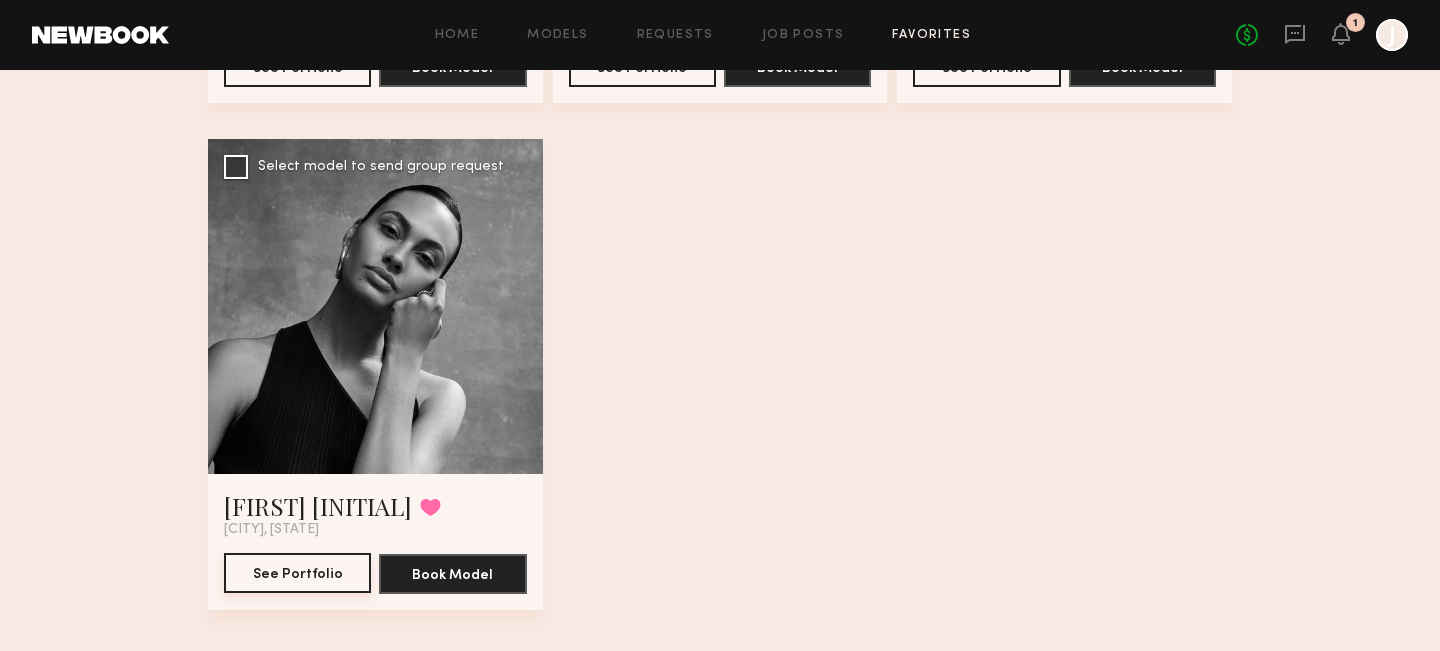 click on "See Portfolio" 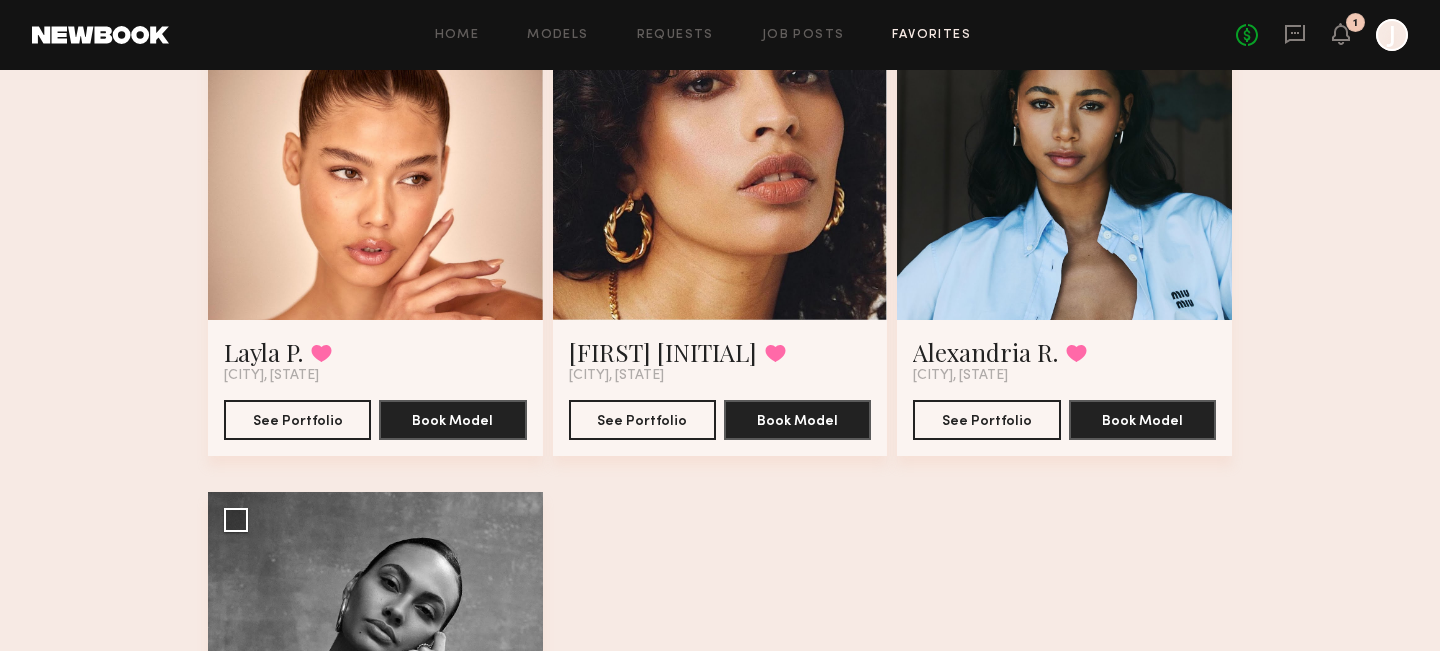 scroll, scrollTop: 2256, scrollLeft: 0, axis: vertical 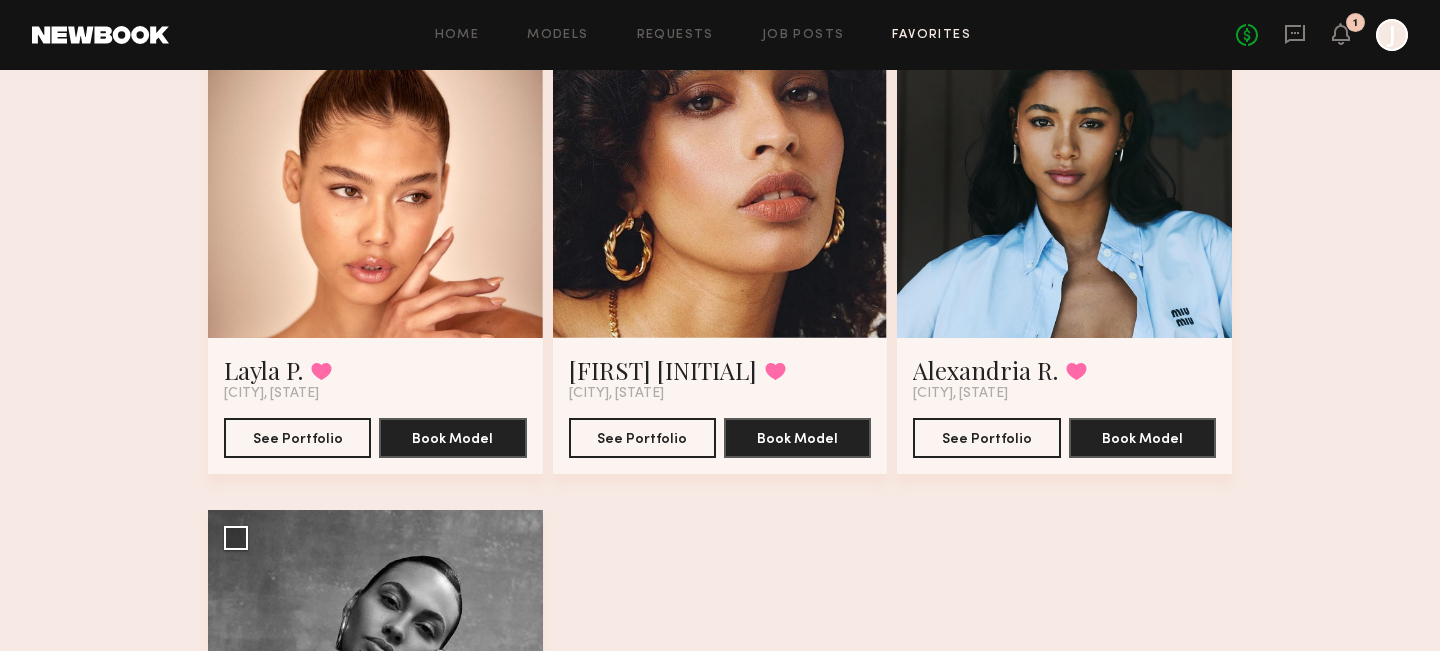 click 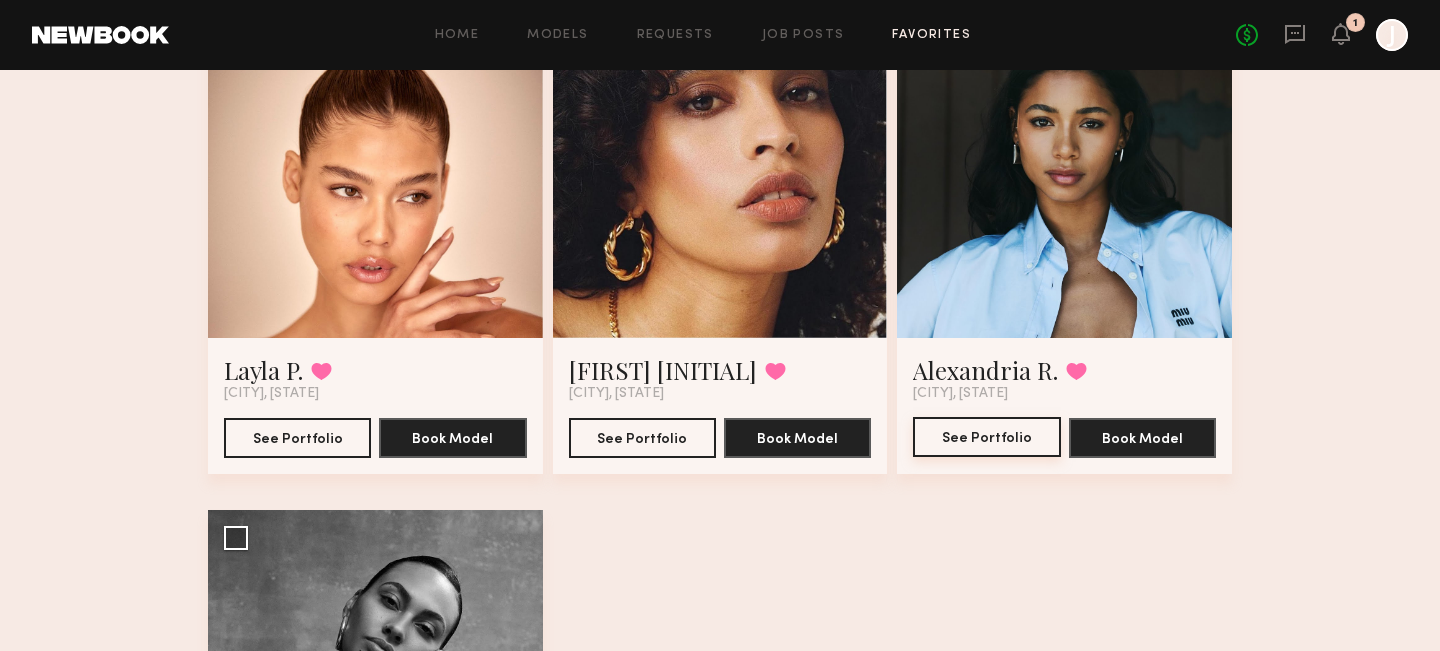 click on "See Portfolio" 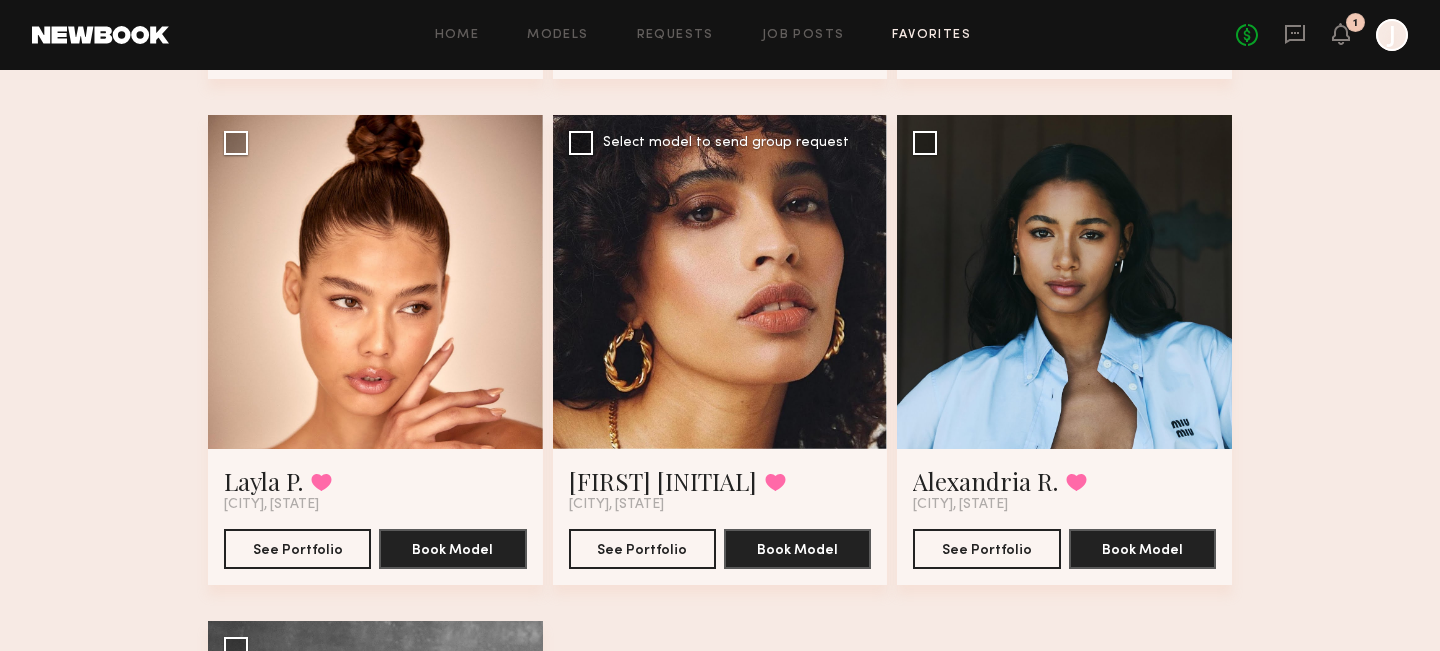 click 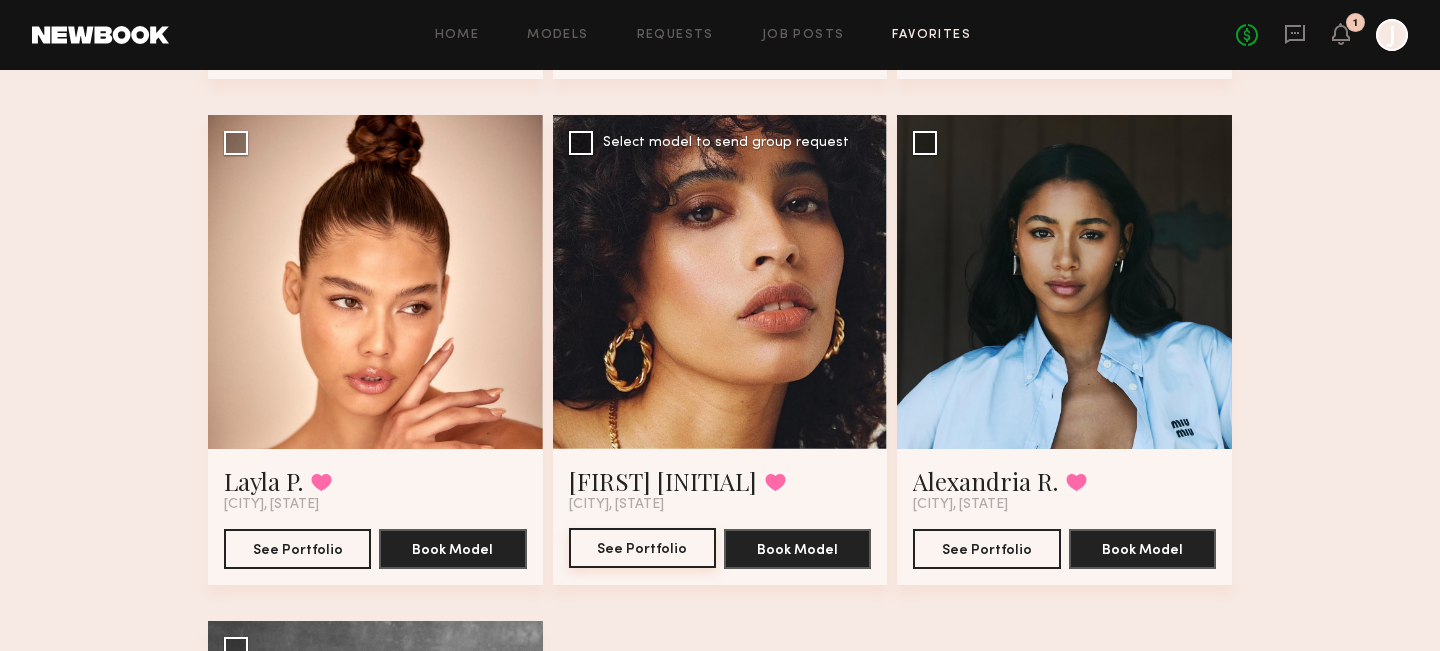 click on "See Portfolio" 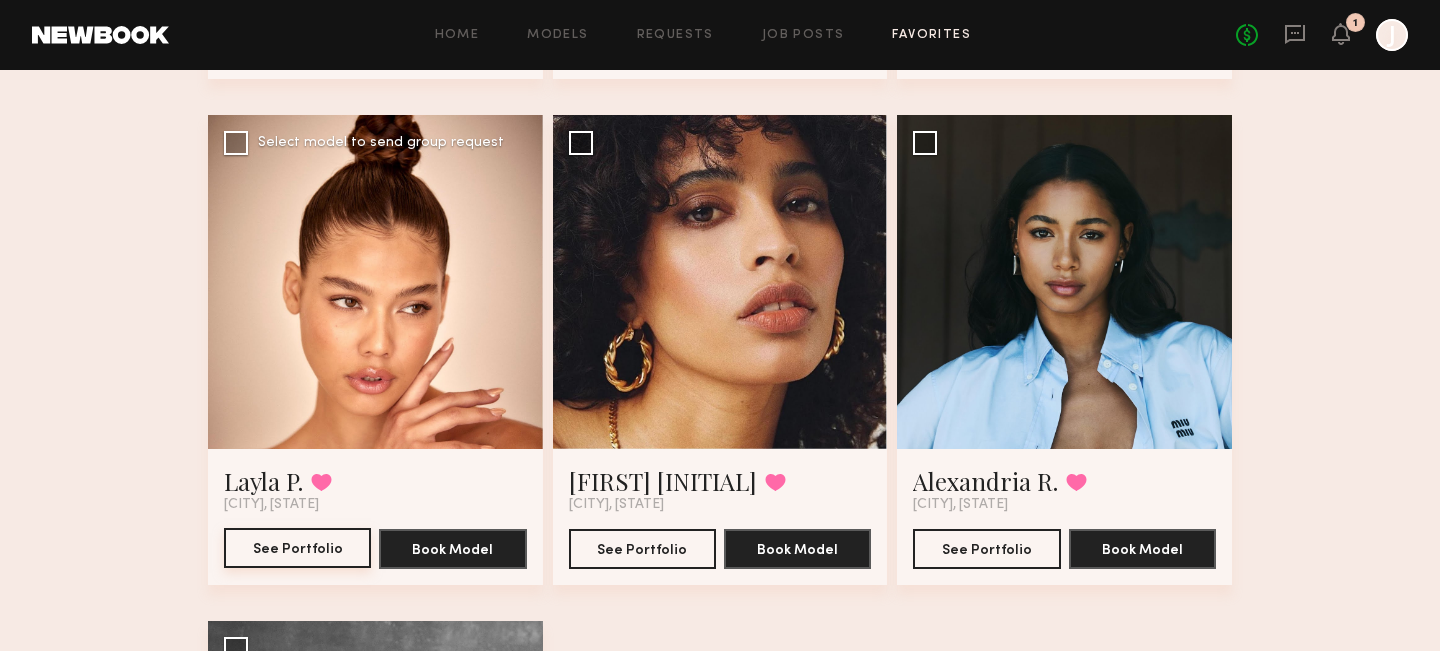 click on "See Portfolio" 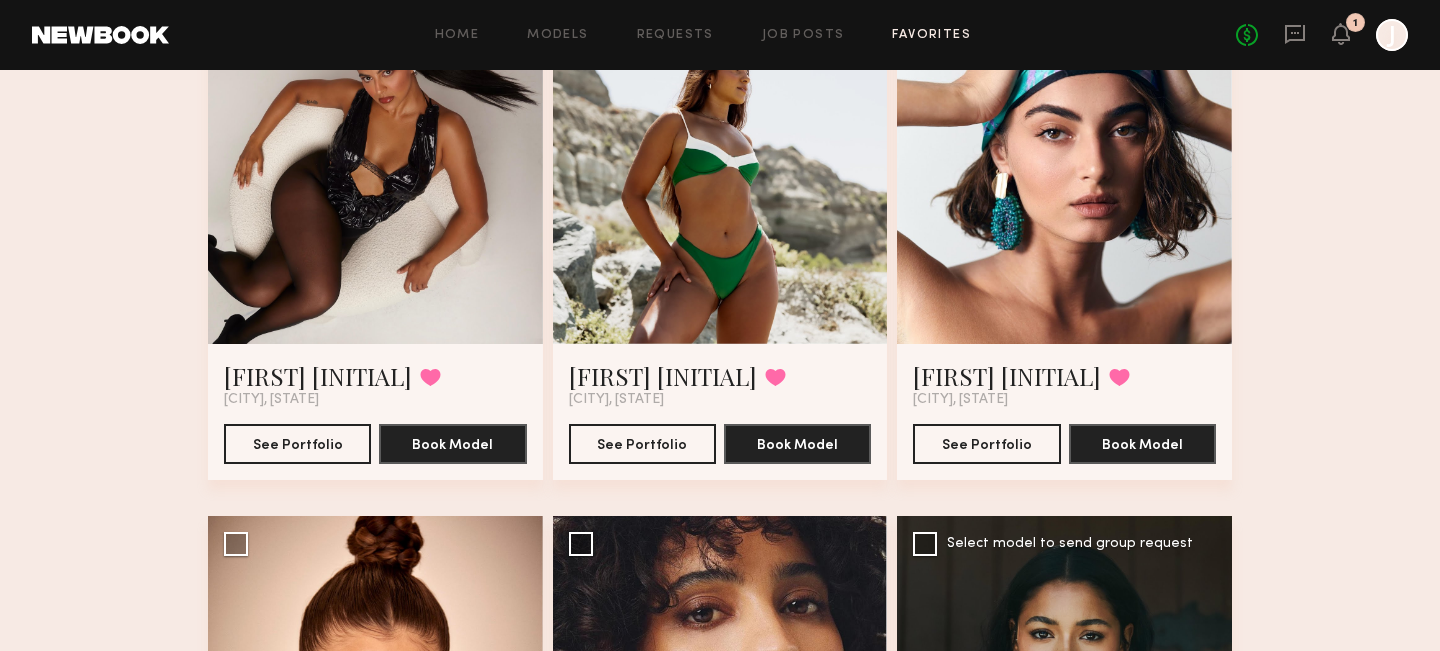 scroll, scrollTop: 1603, scrollLeft: 0, axis: vertical 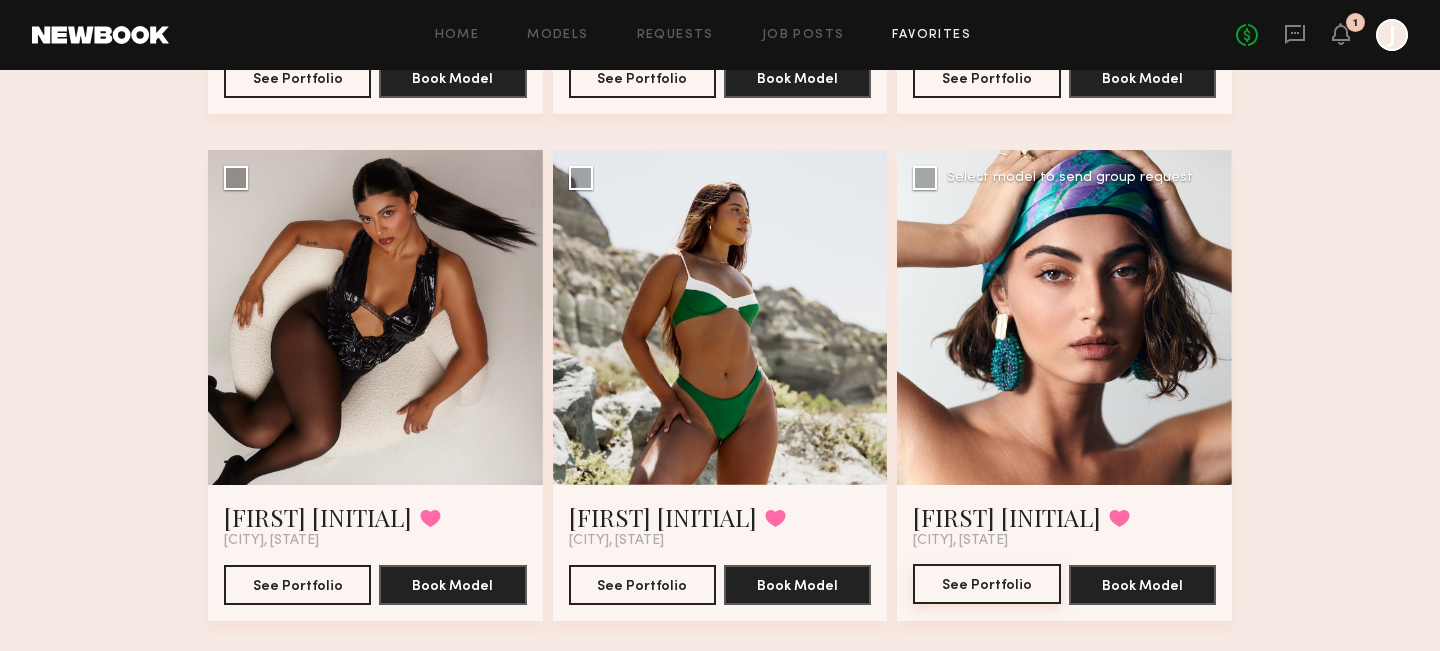 click on "See Portfolio" 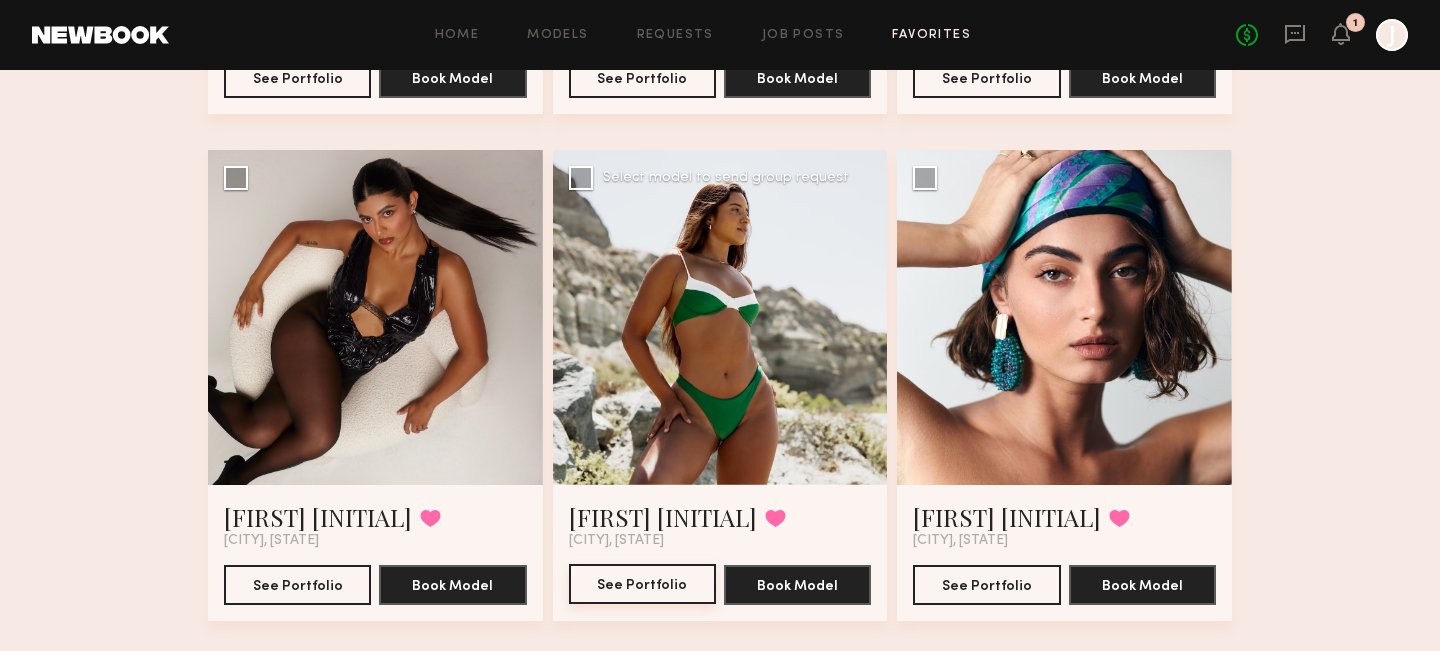 click on "See Portfolio" 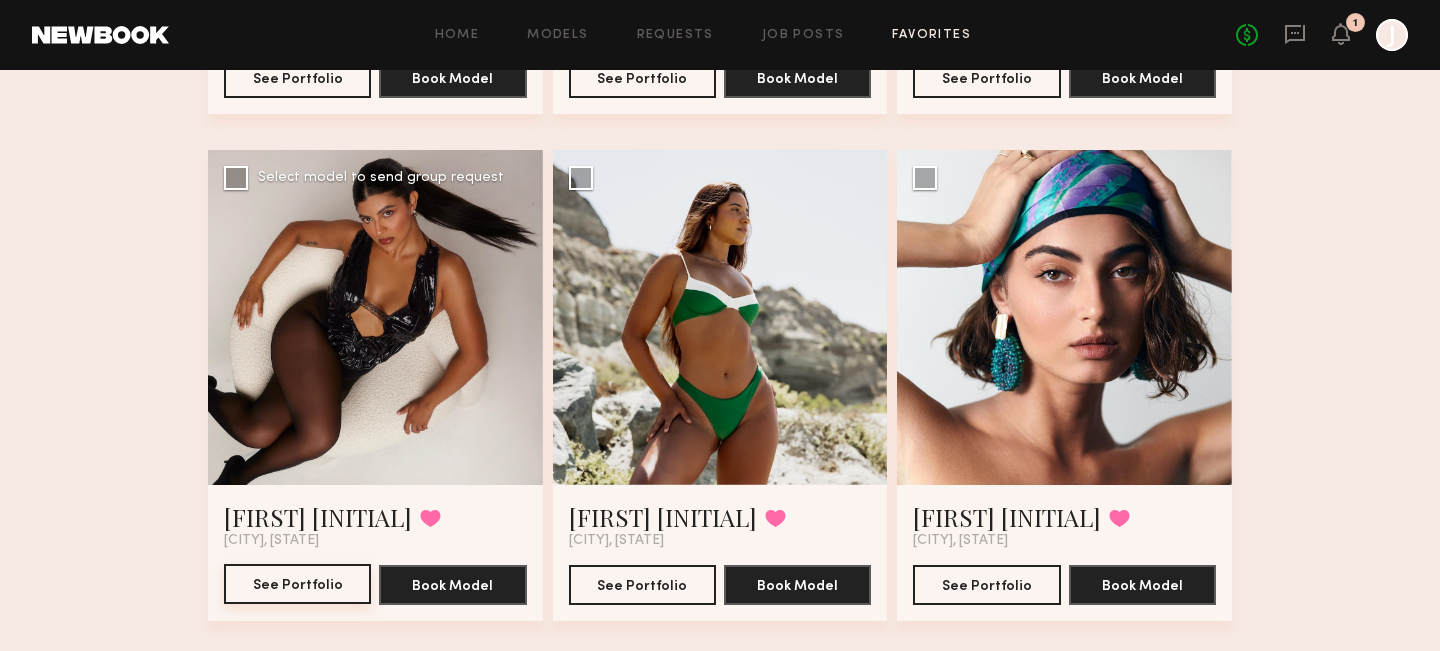 click on "See Portfolio" 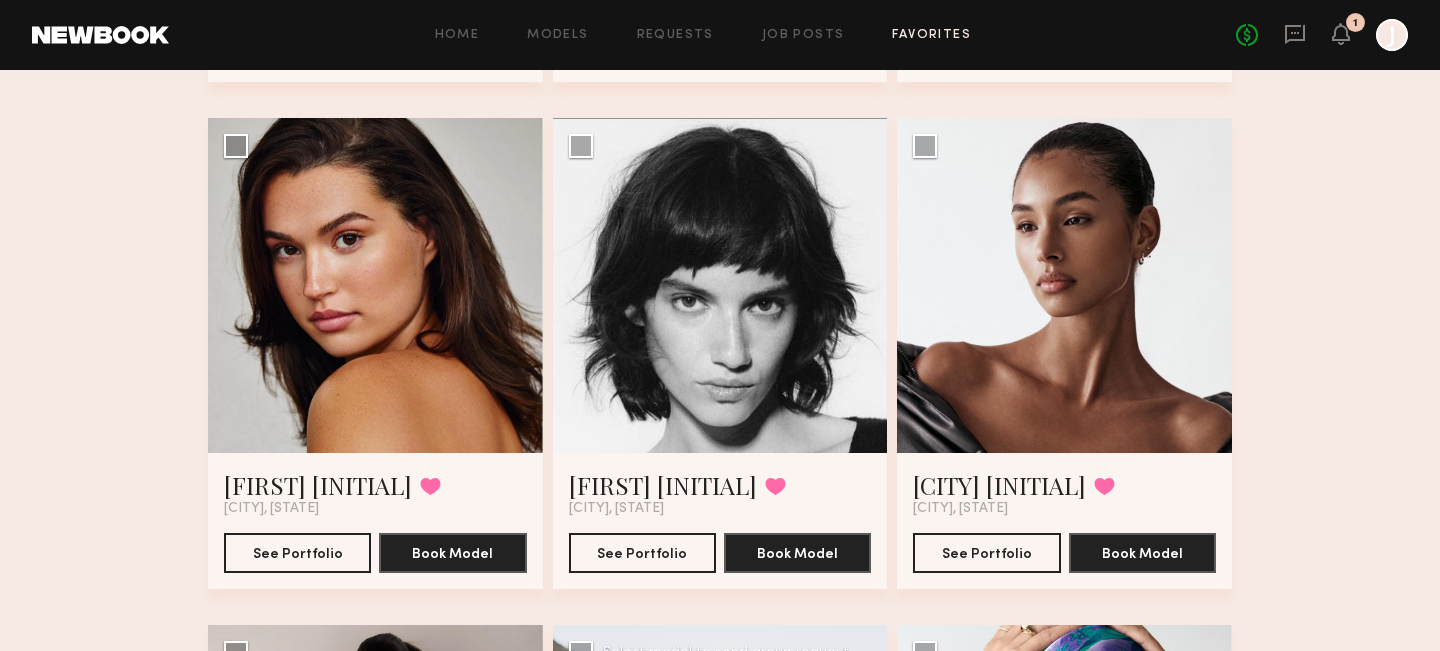scroll, scrollTop: 1127, scrollLeft: 0, axis: vertical 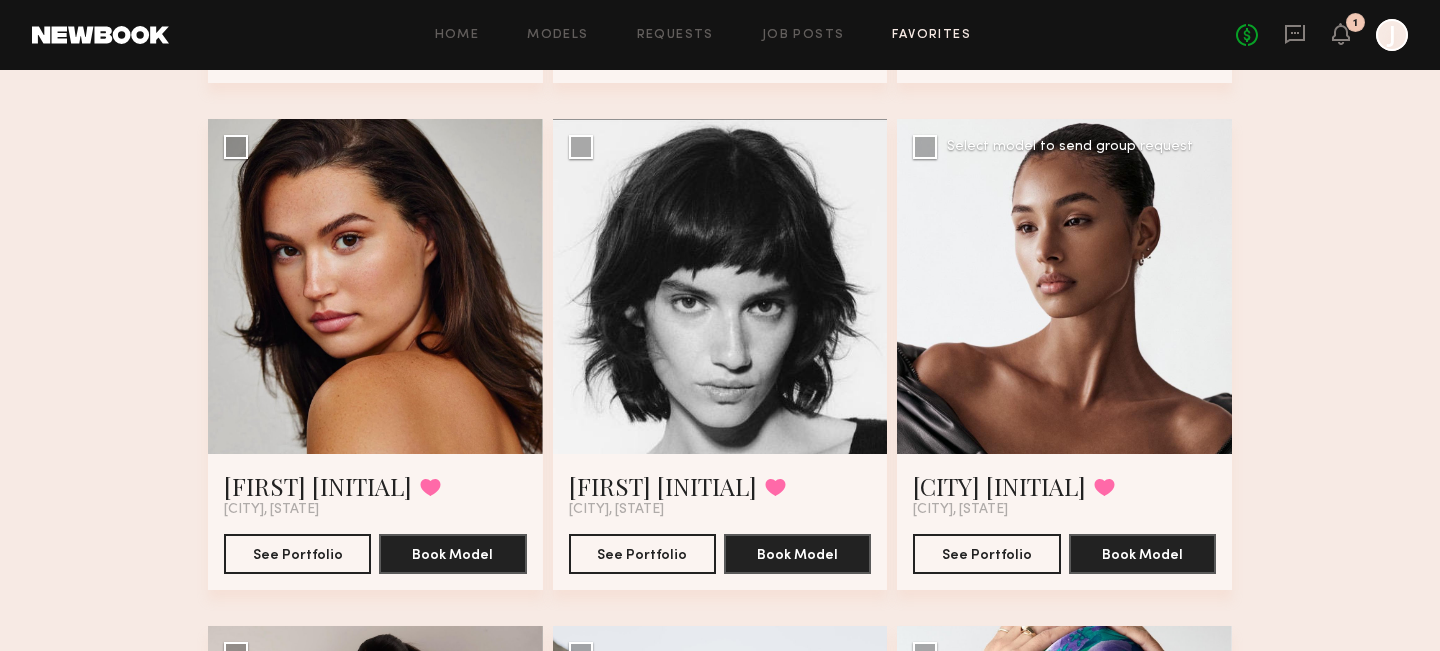 click 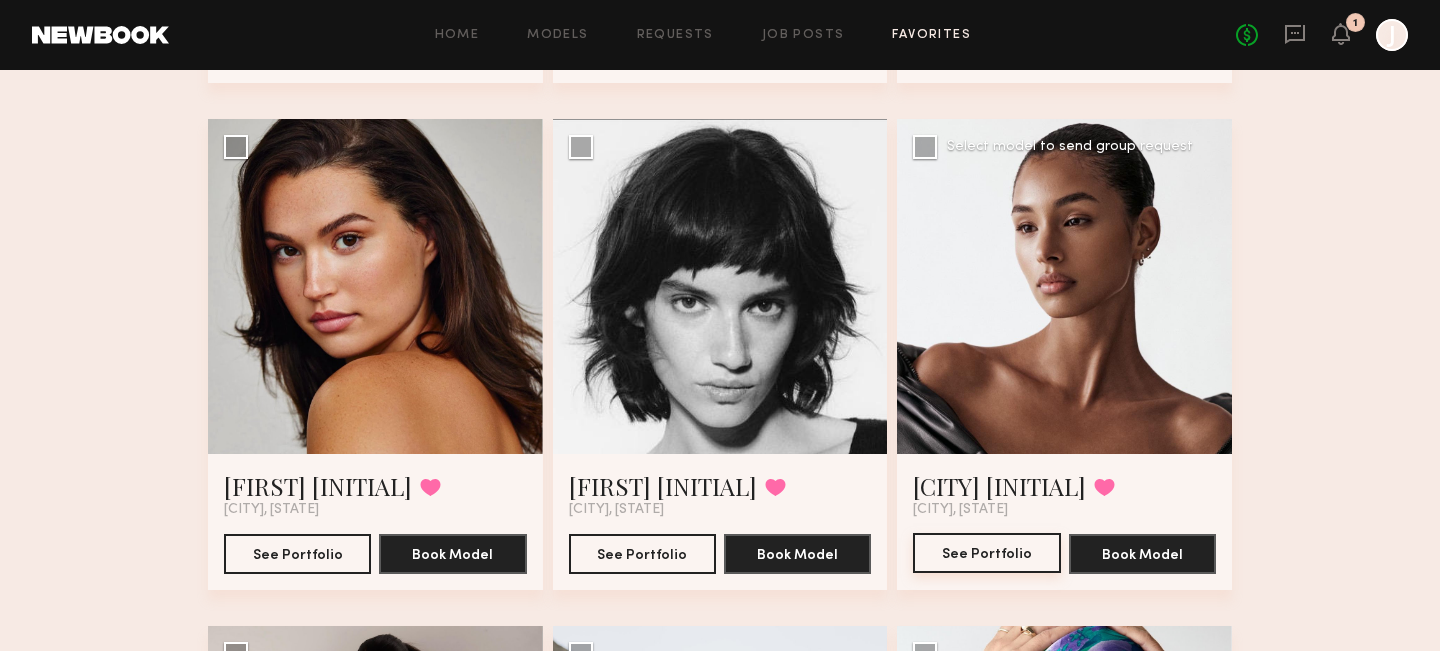 click on "See Portfolio" 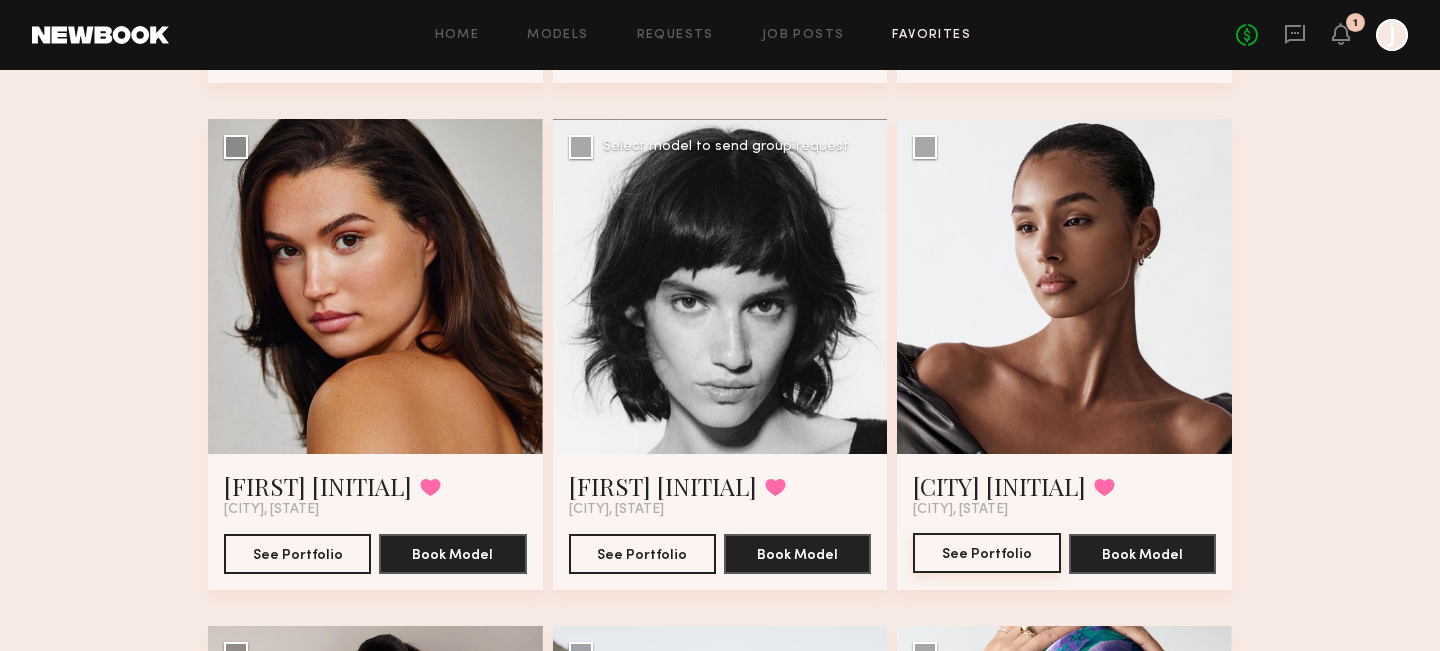 scroll, scrollTop: 1128, scrollLeft: 0, axis: vertical 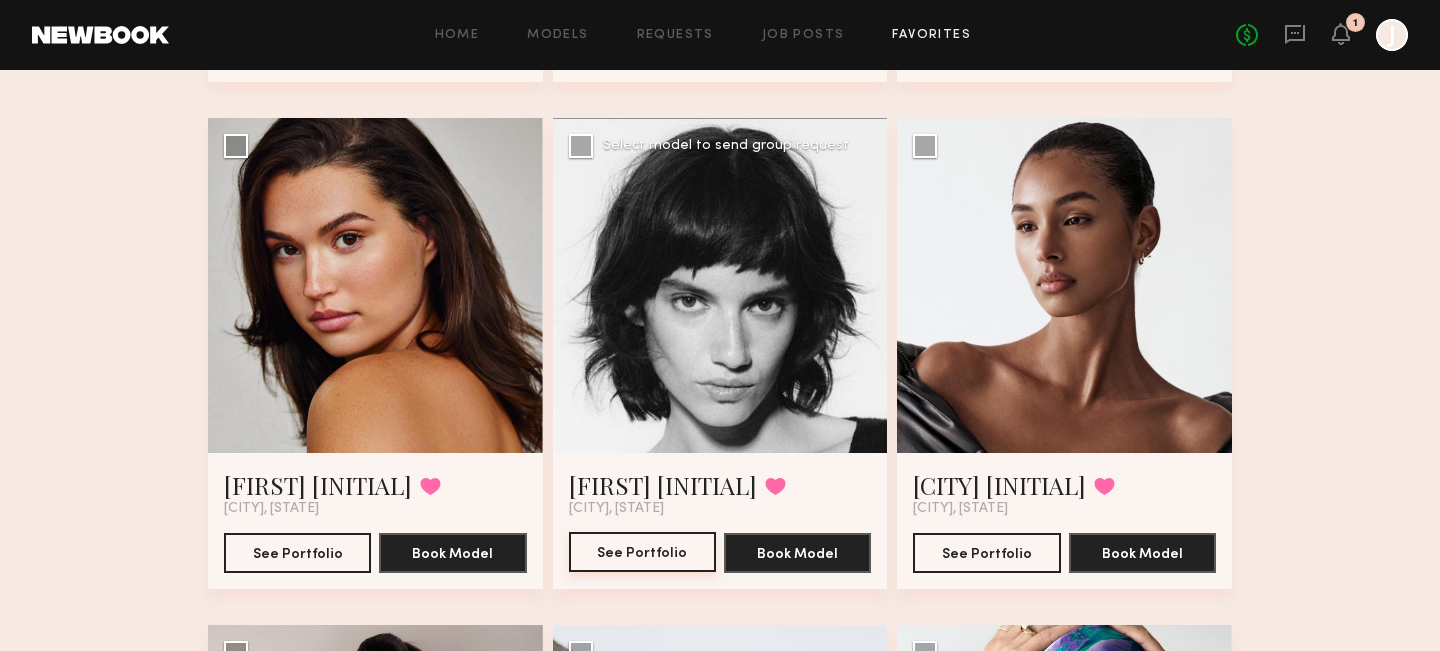click on "See Portfolio" 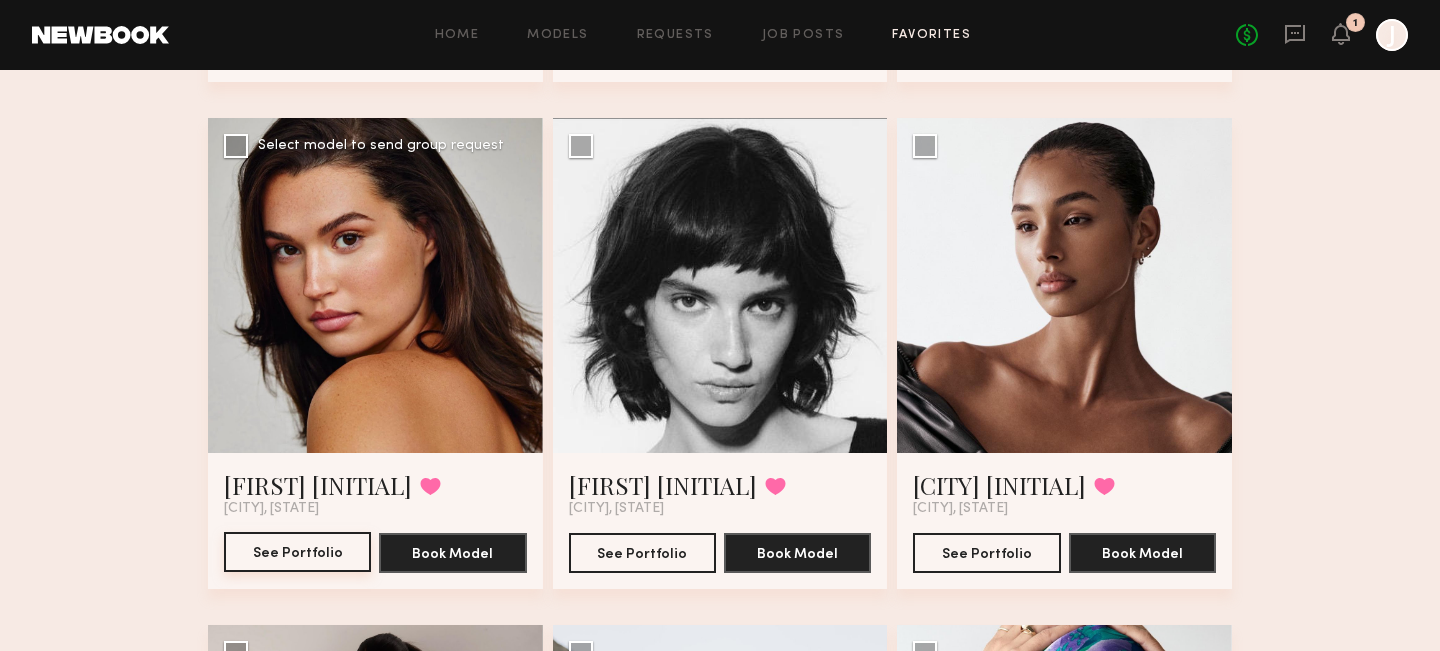 click on "See Portfolio" 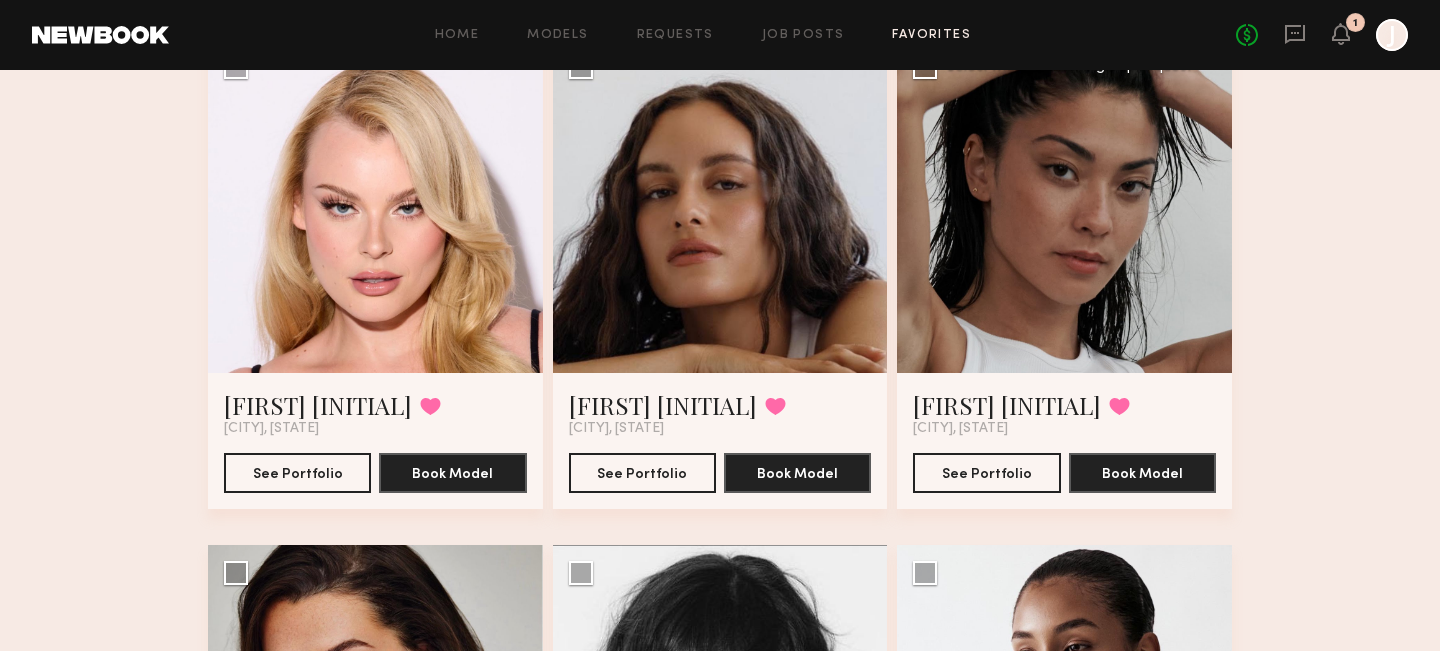 scroll, scrollTop: 721, scrollLeft: 0, axis: vertical 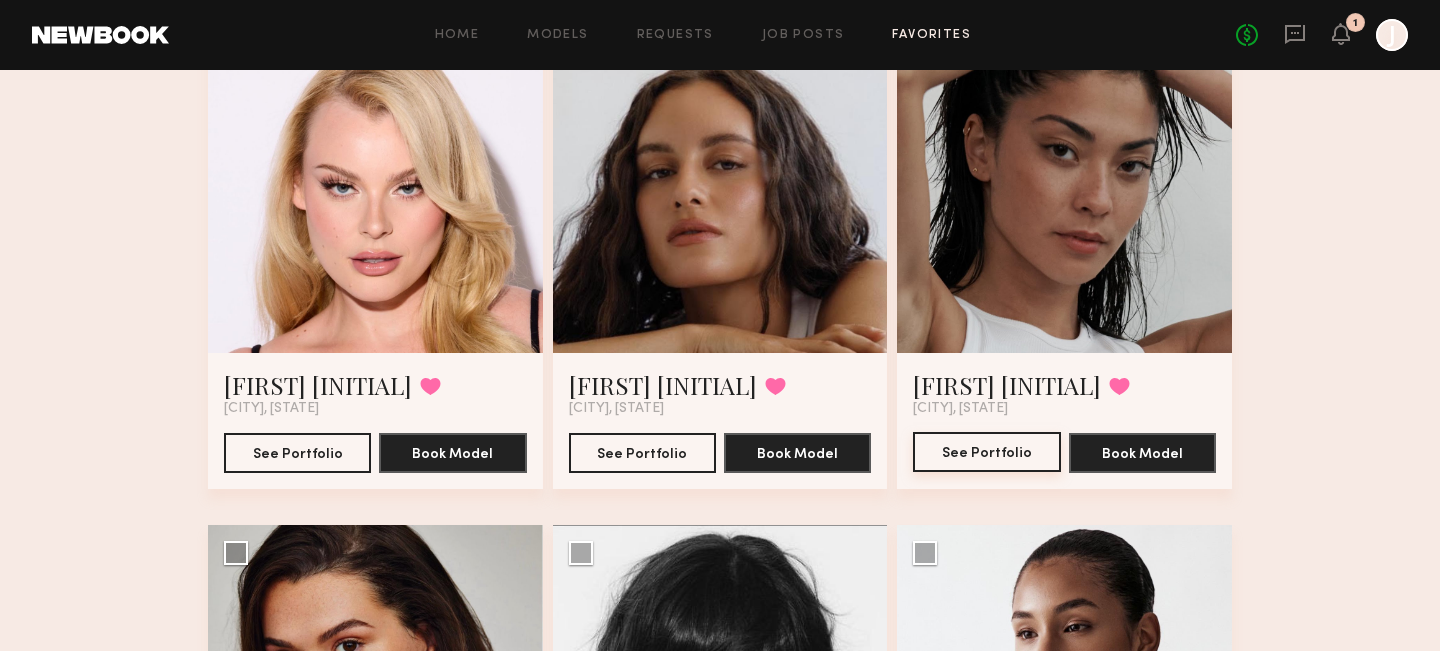 click on "See Portfolio" 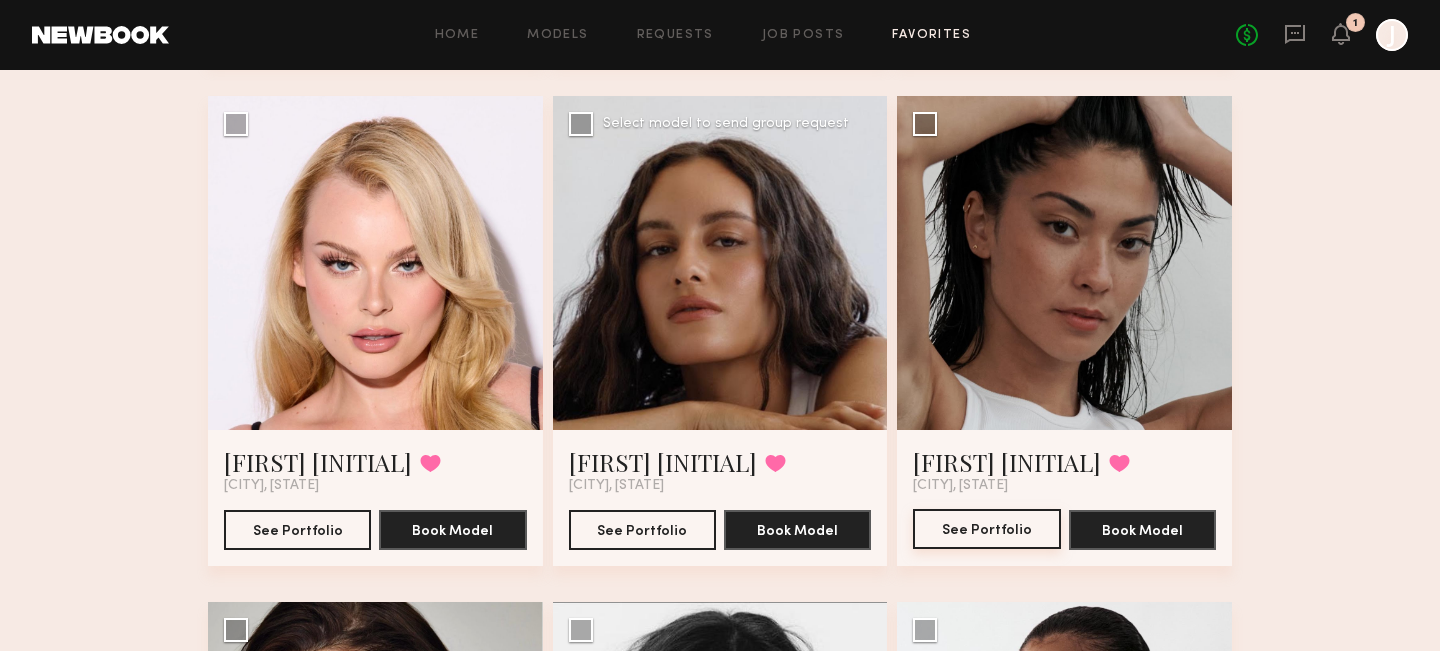 scroll, scrollTop: 649, scrollLeft: 0, axis: vertical 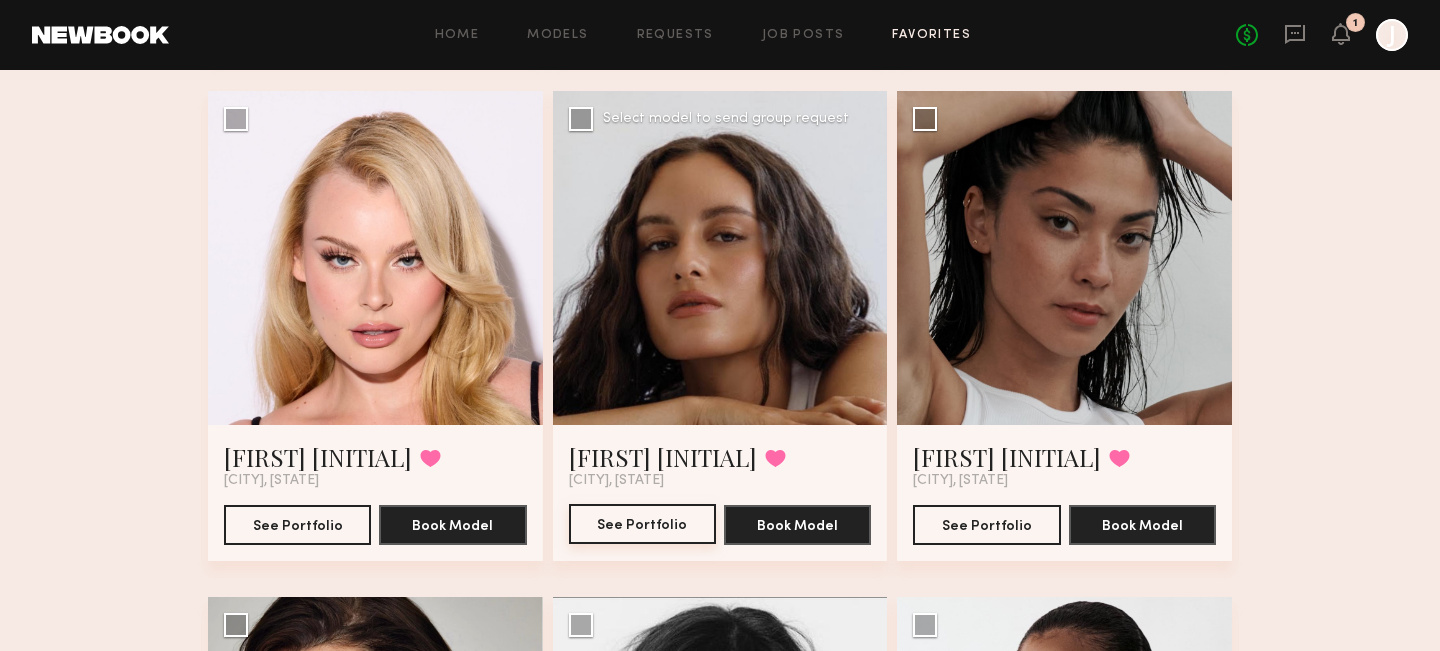 click on "See Portfolio" 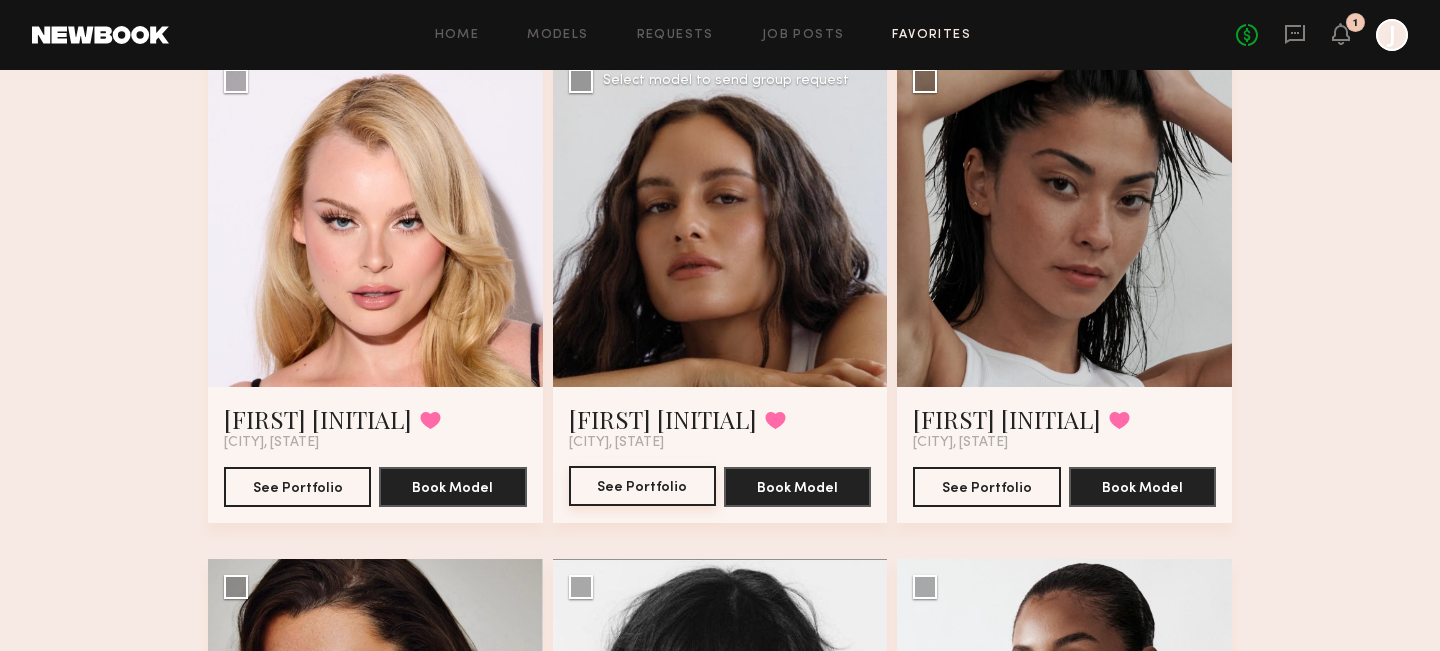 scroll, scrollTop: 689, scrollLeft: 0, axis: vertical 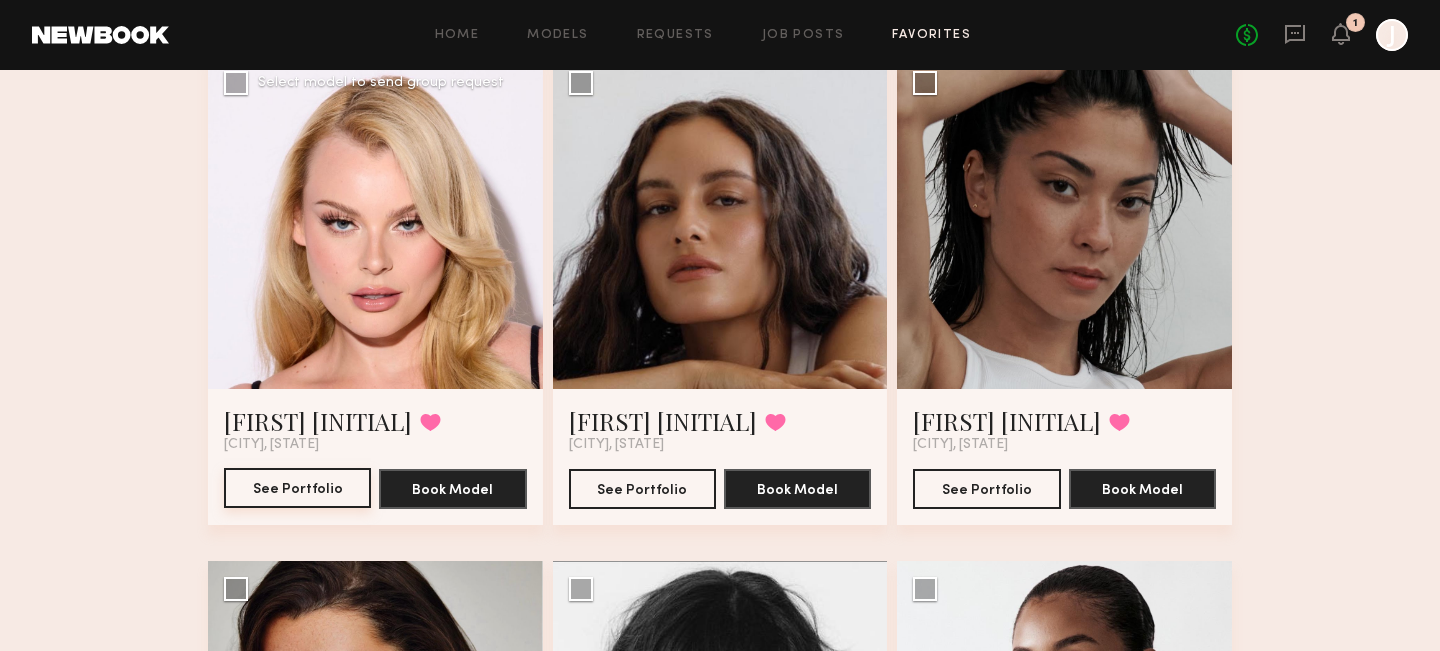 click on "See Portfolio" 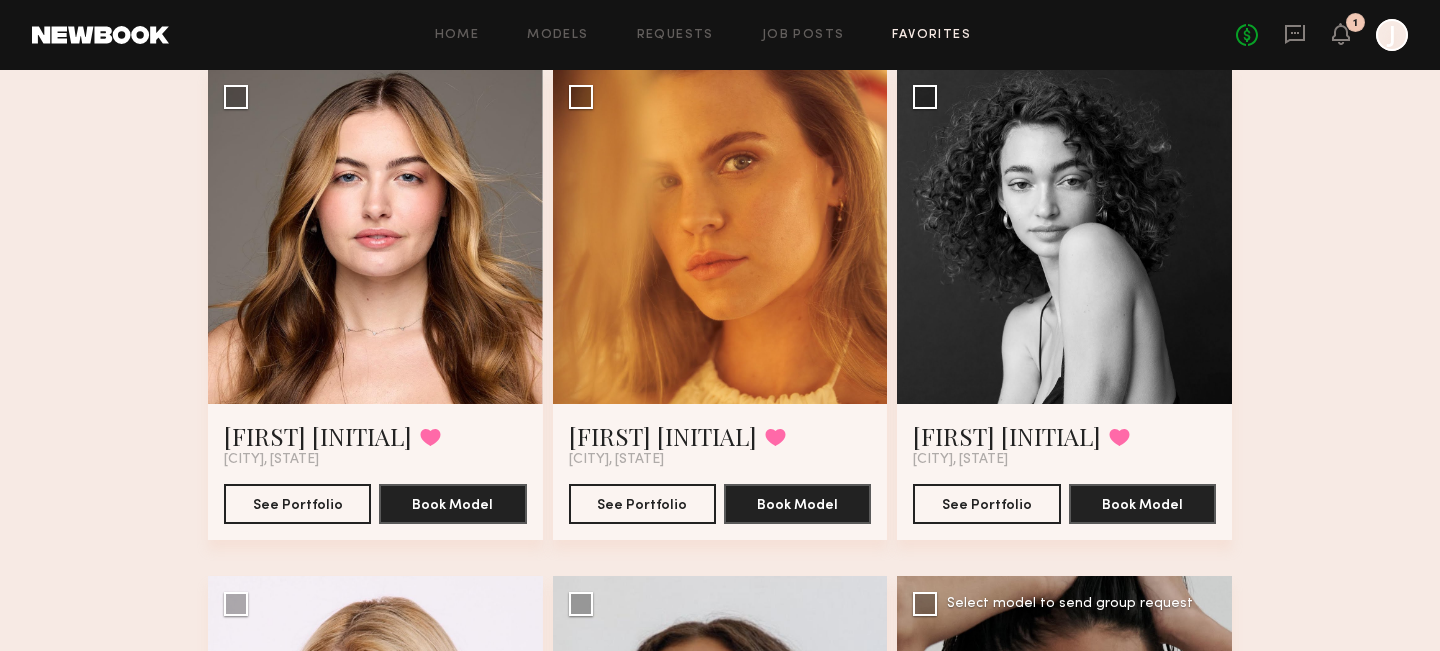 scroll, scrollTop: 163, scrollLeft: 0, axis: vertical 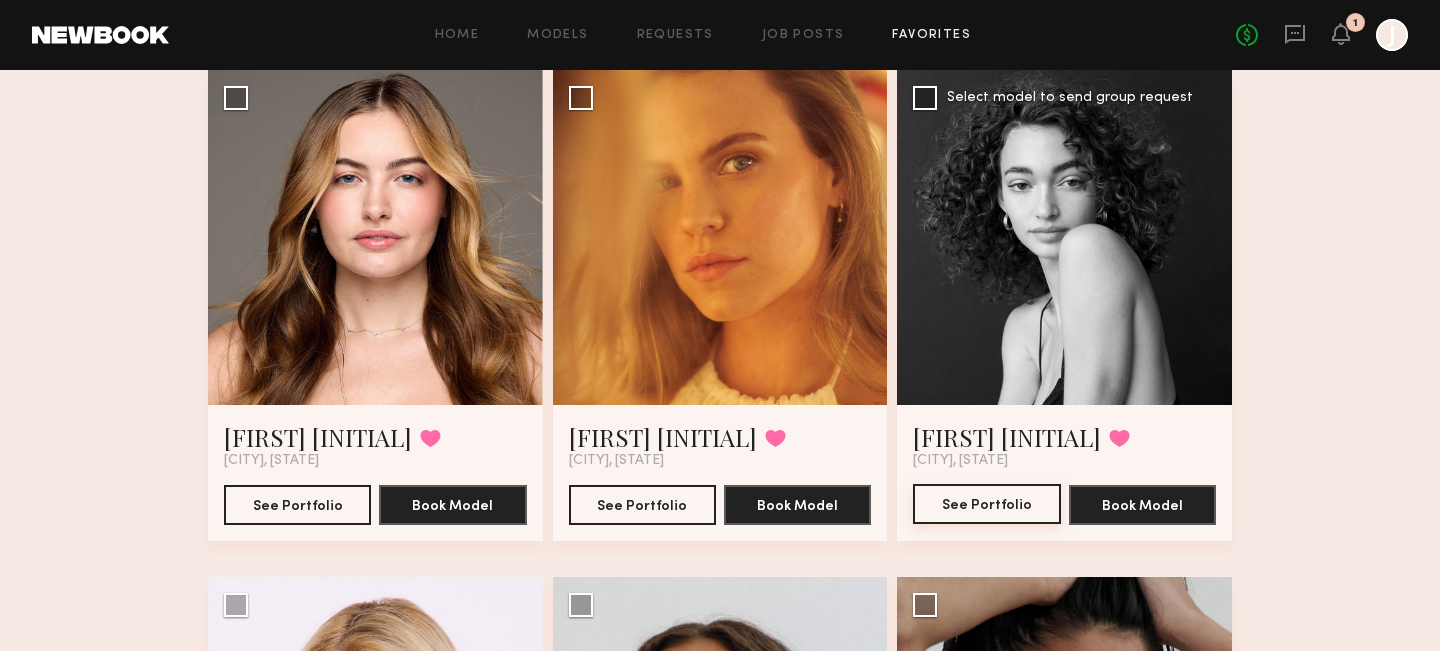 click on "See Portfolio" 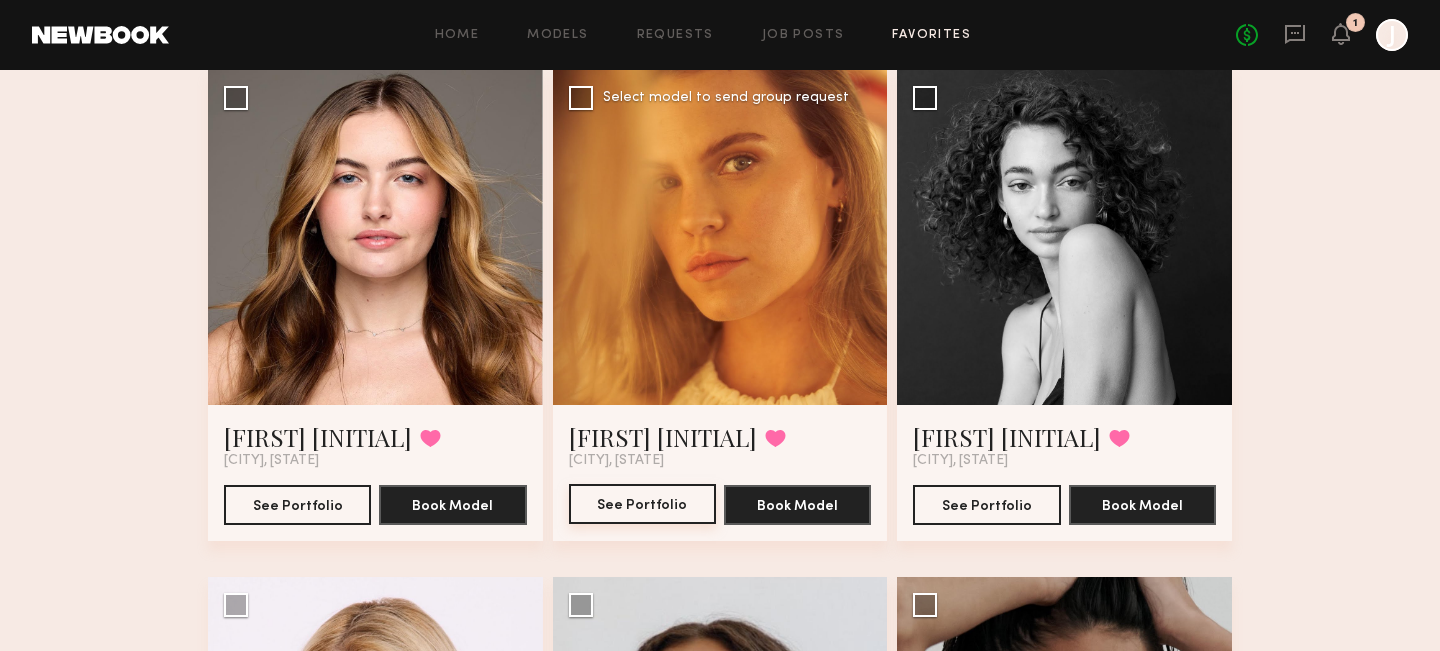 click on "See Portfolio" 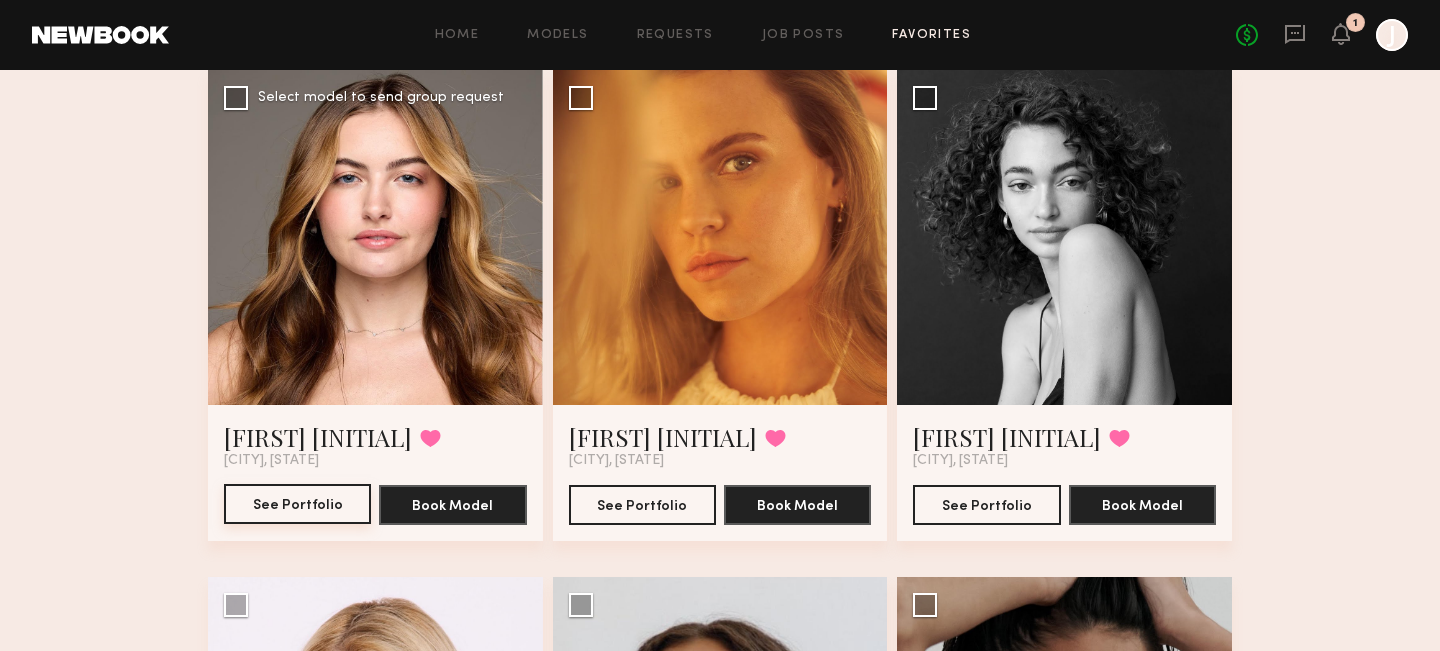 click on "See Portfolio" 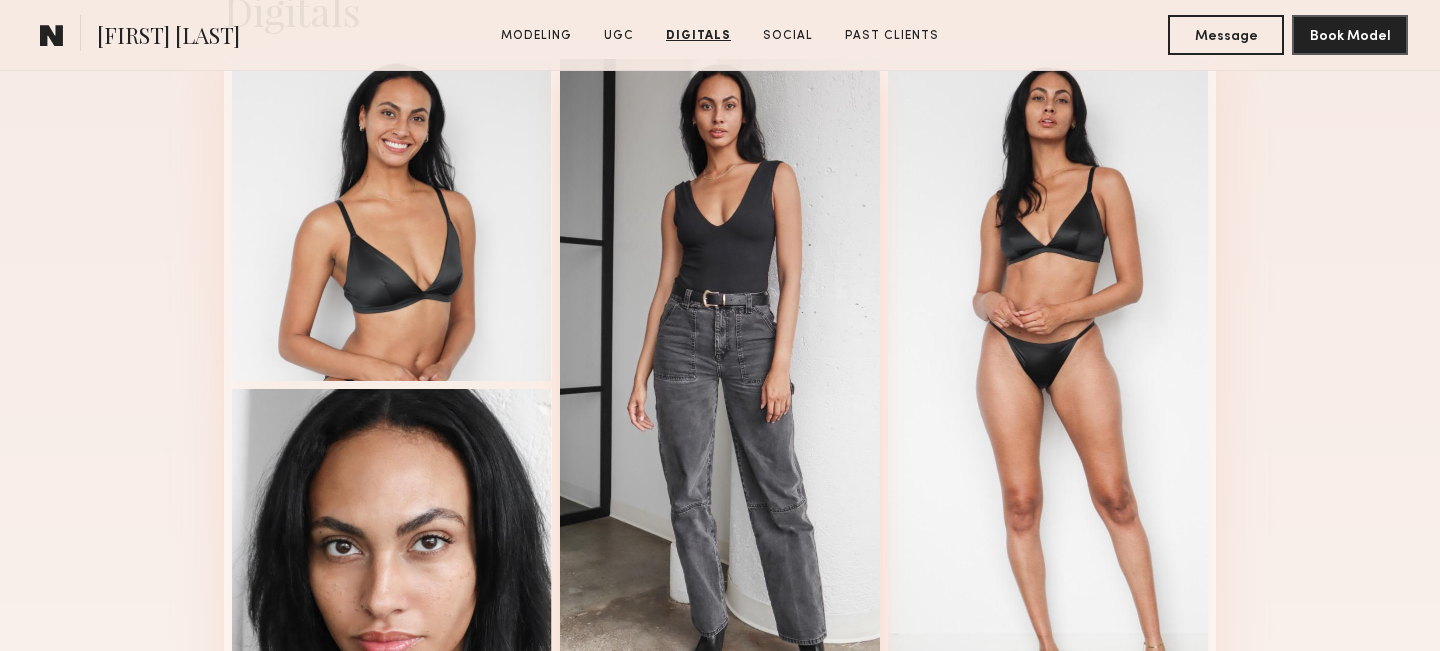 scroll, scrollTop: 2660, scrollLeft: 0, axis: vertical 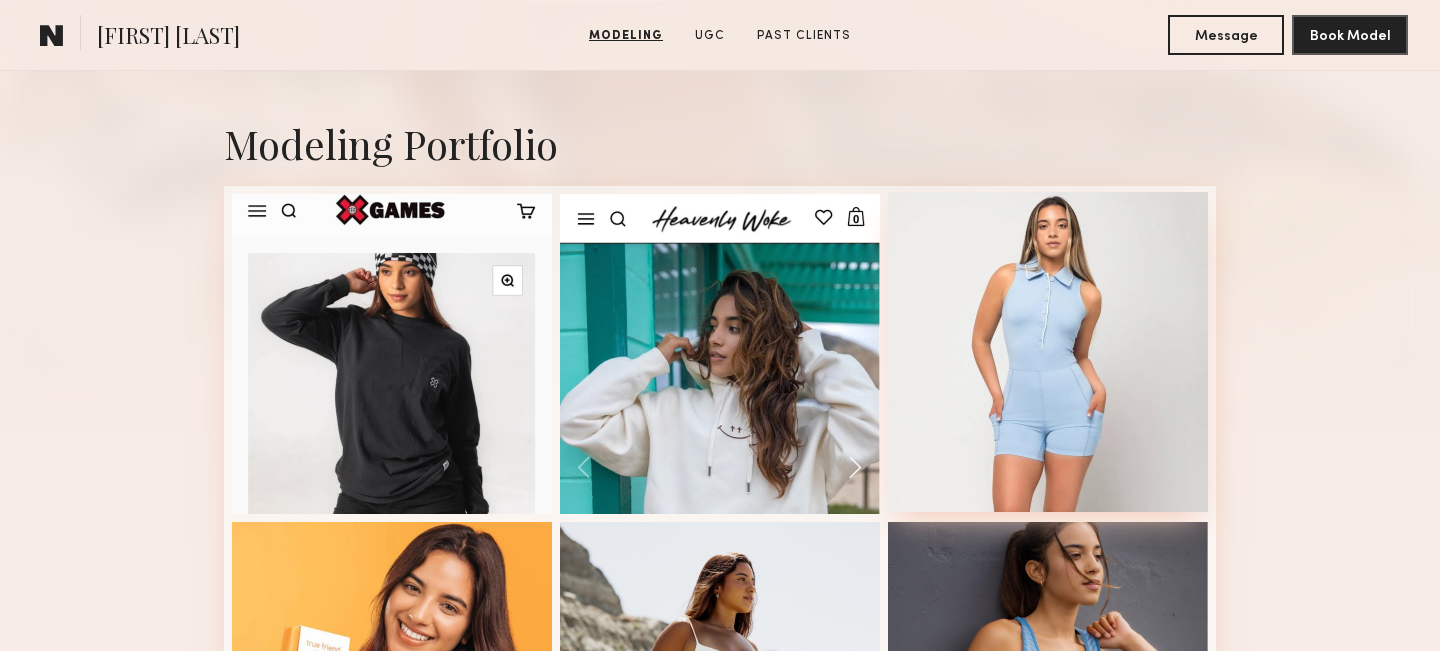 click at bounding box center (1048, 352) 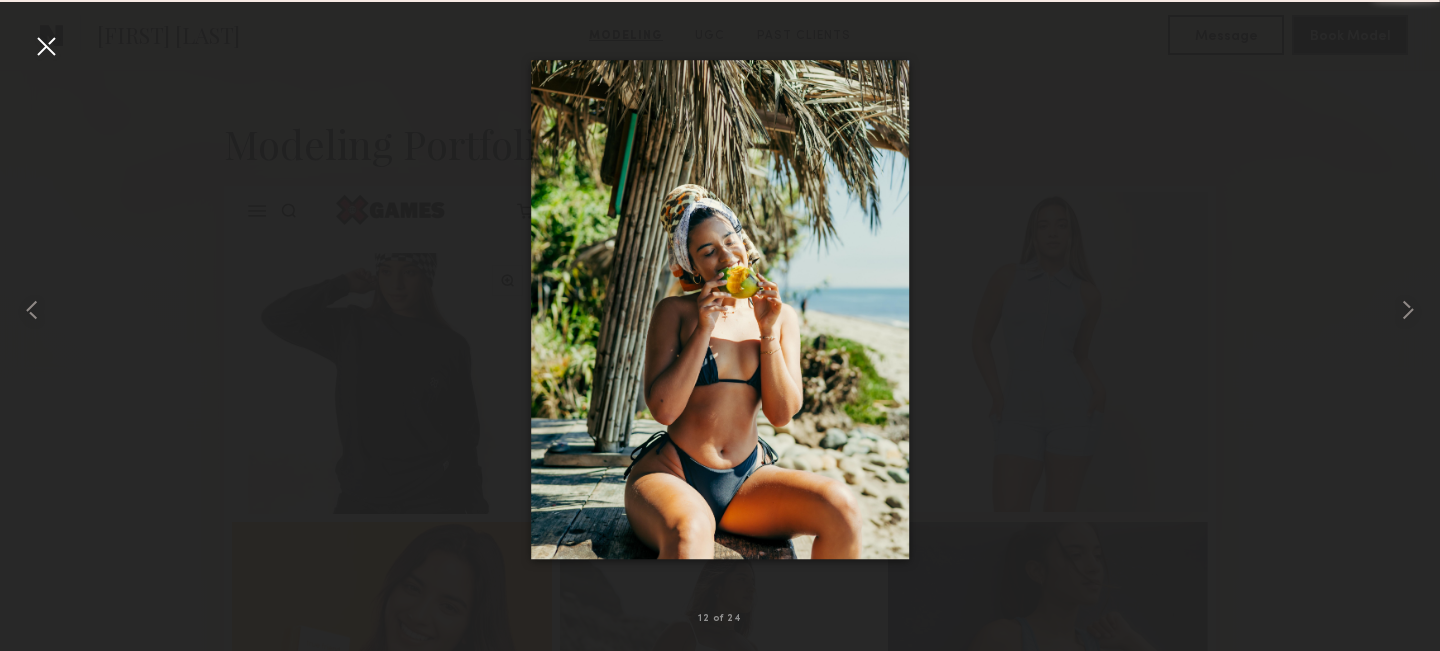 click at bounding box center [720, 309] 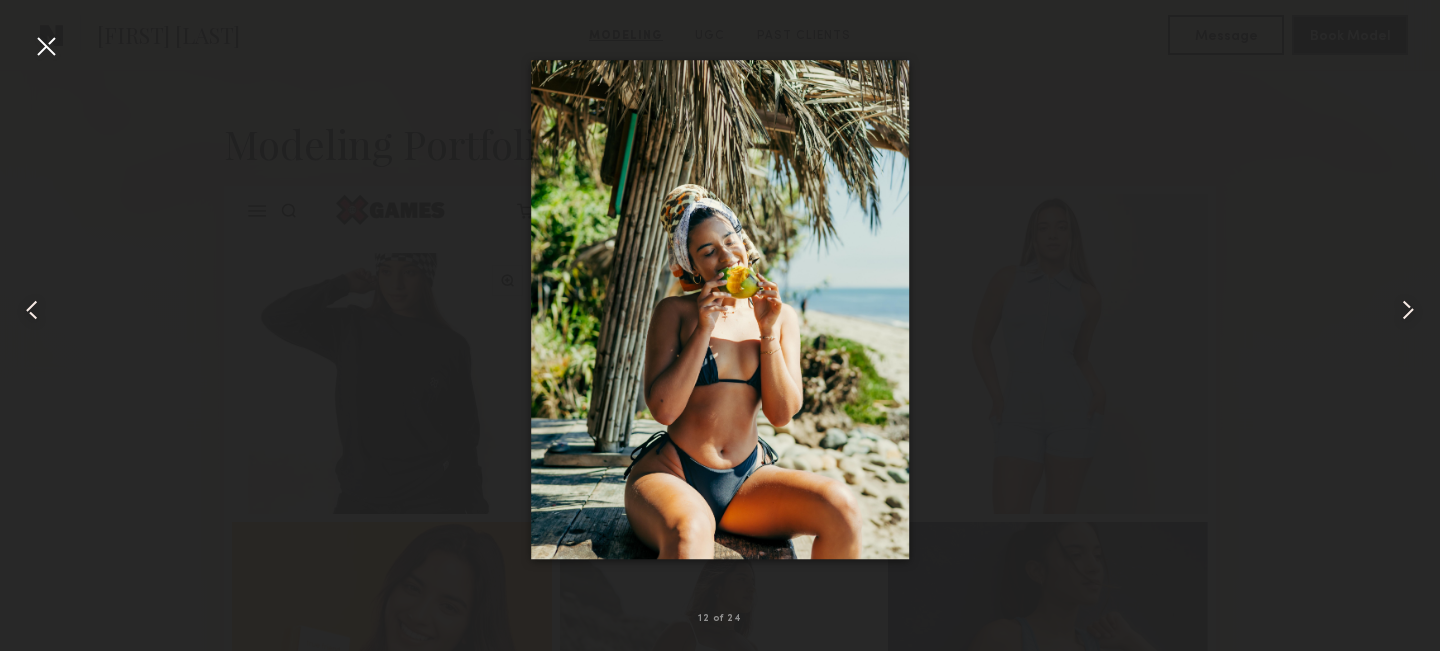 click at bounding box center [46, 46] 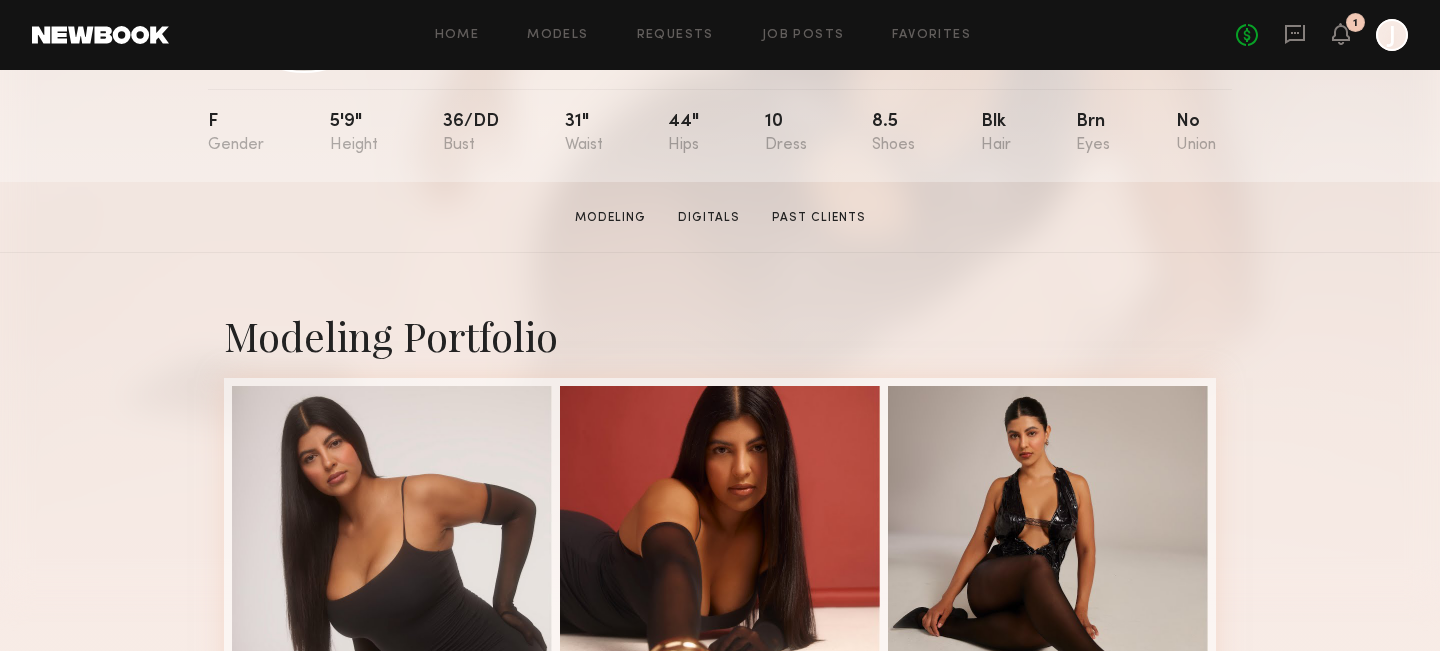 scroll, scrollTop: 0, scrollLeft: 0, axis: both 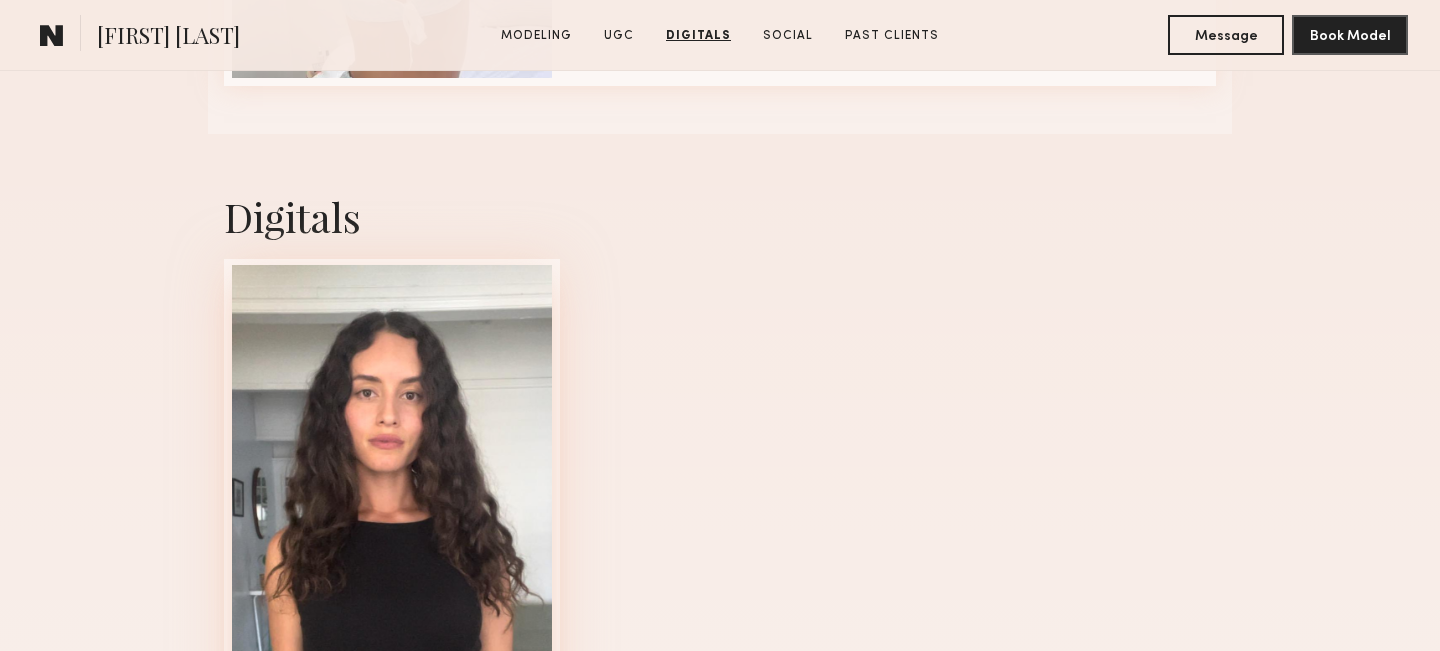 click at bounding box center [392, 589] 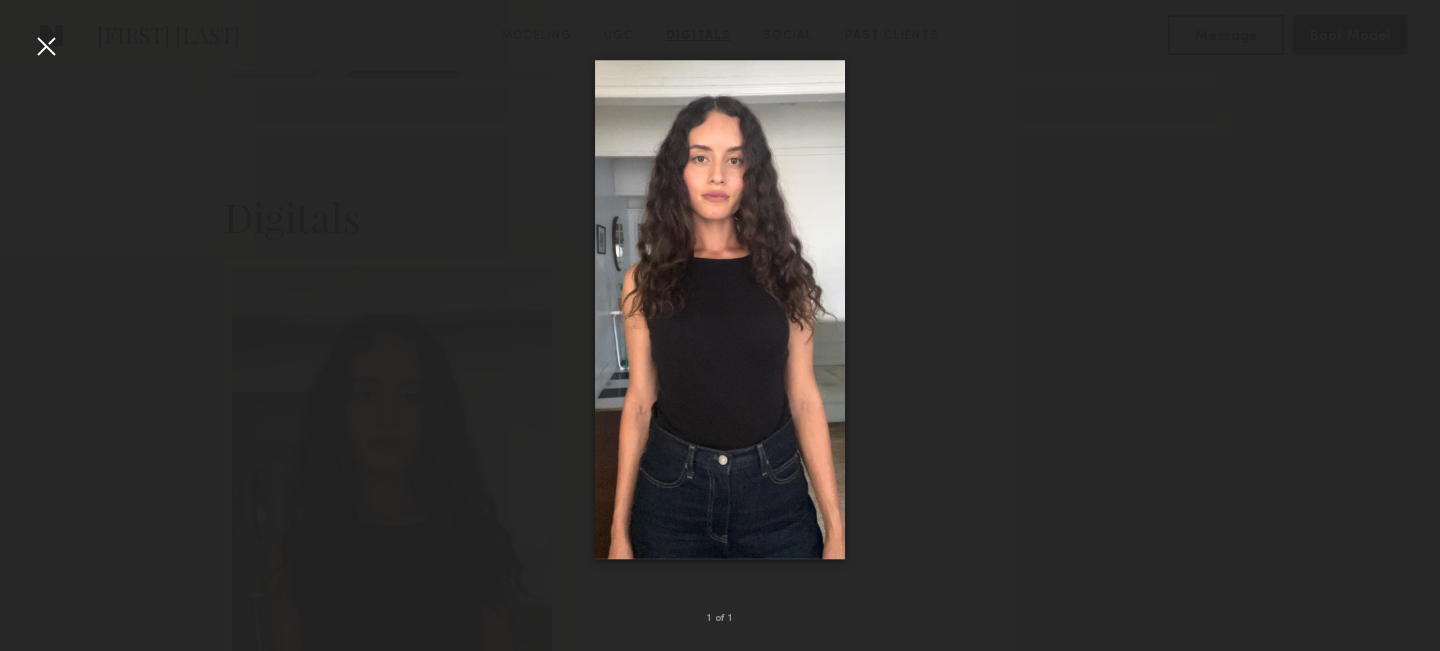 click at bounding box center (46, 46) 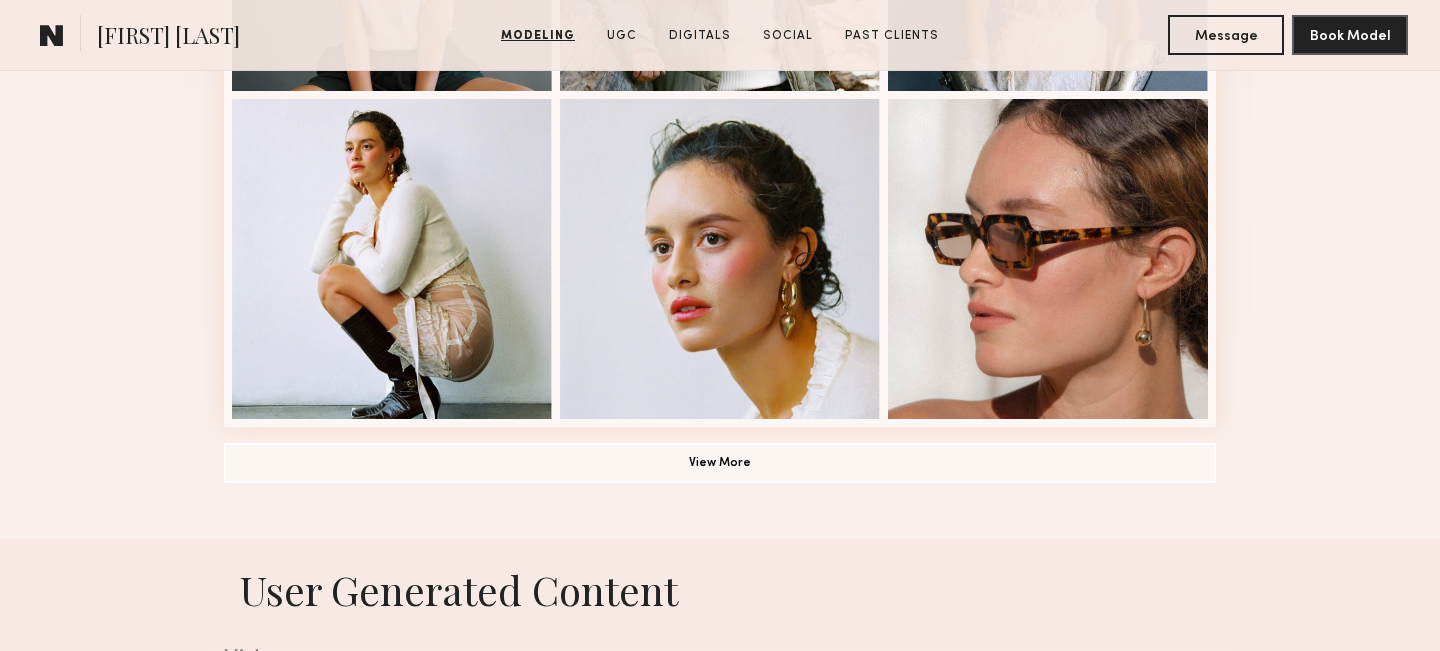 scroll, scrollTop: 1470, scrollLeft: 0, axis: vertical 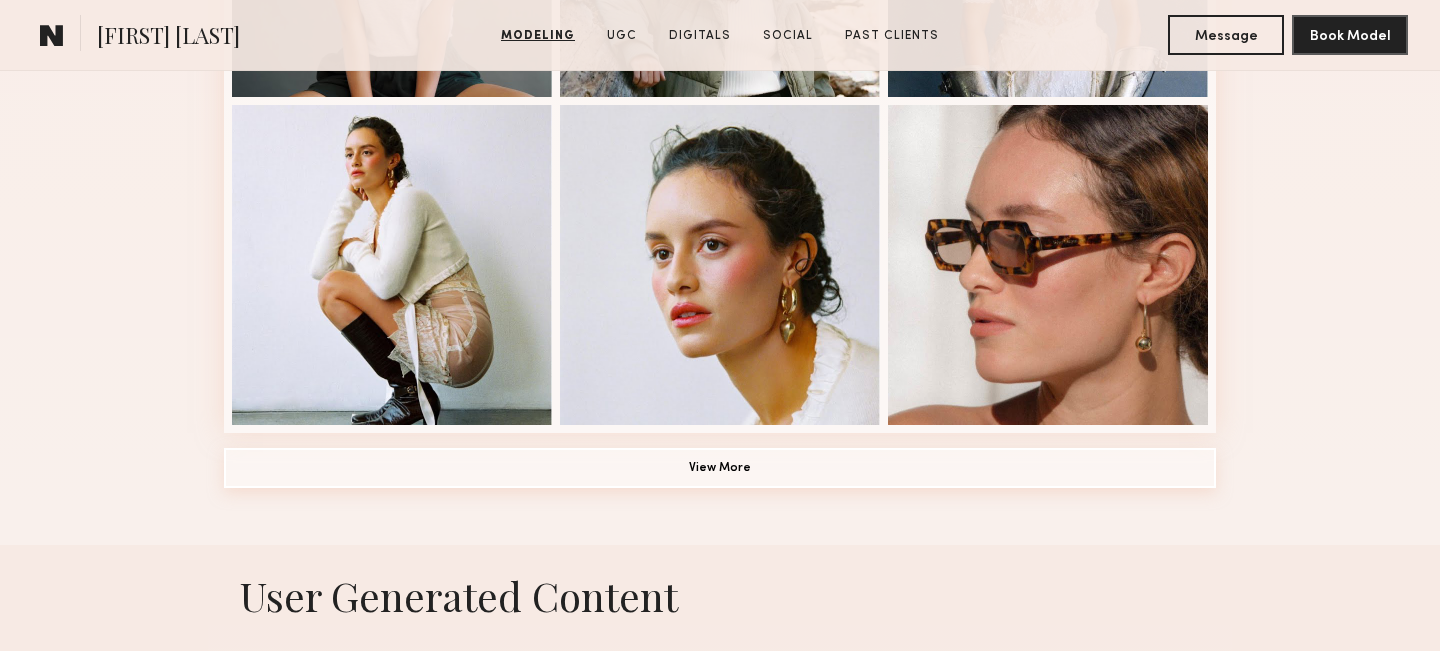 click on "View More" 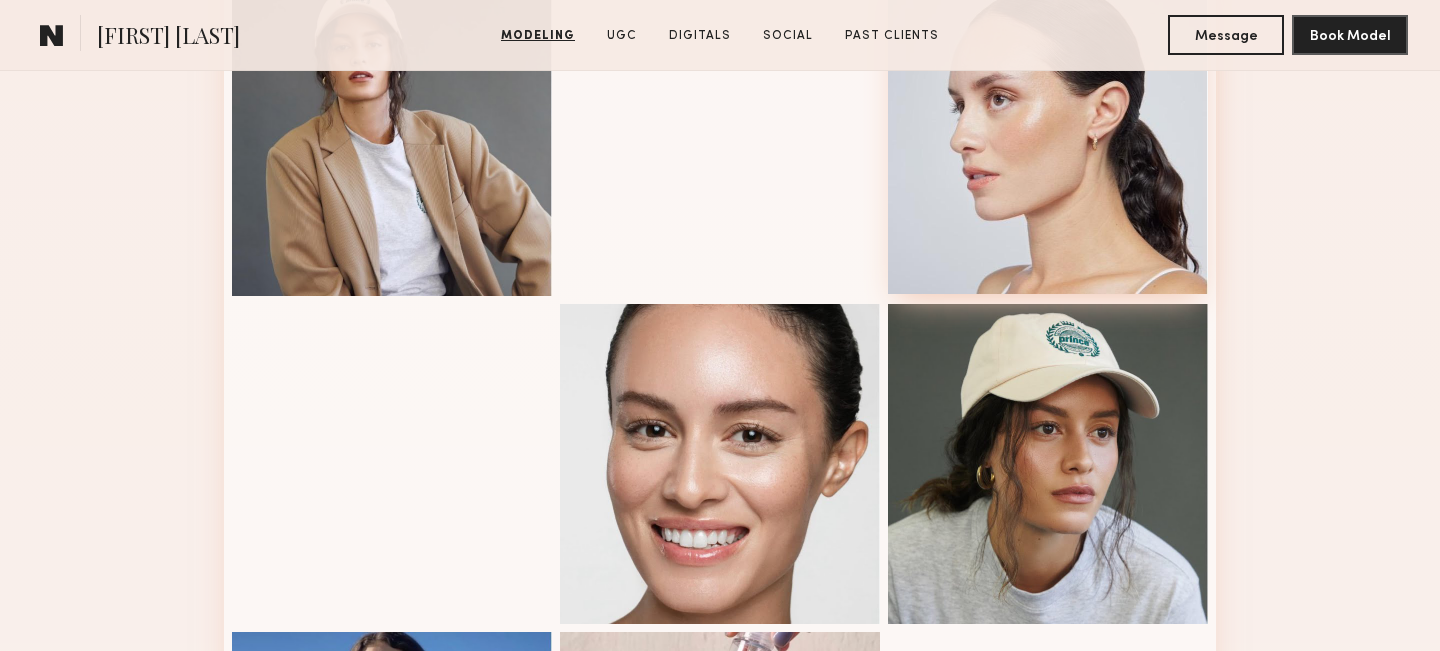 scroll, scrollTop: 2346, scrollLeft: 0, axis: vertical 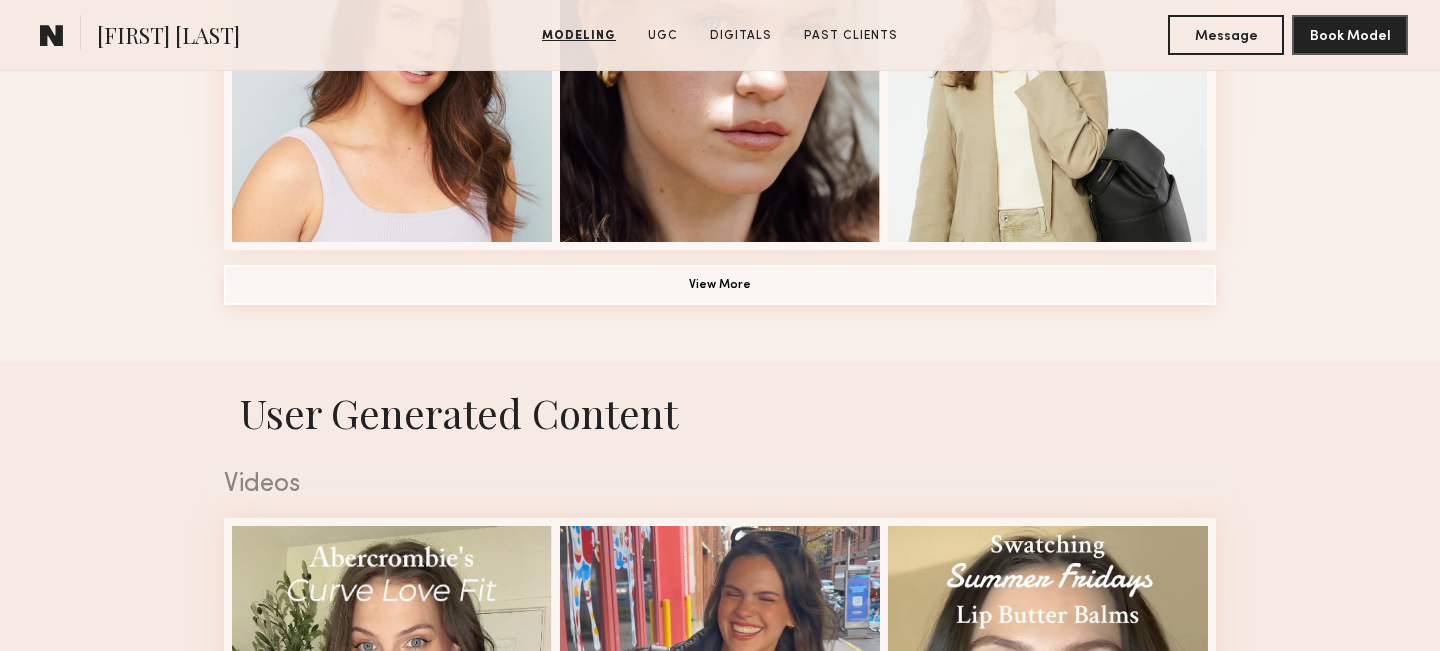 click on "View More" 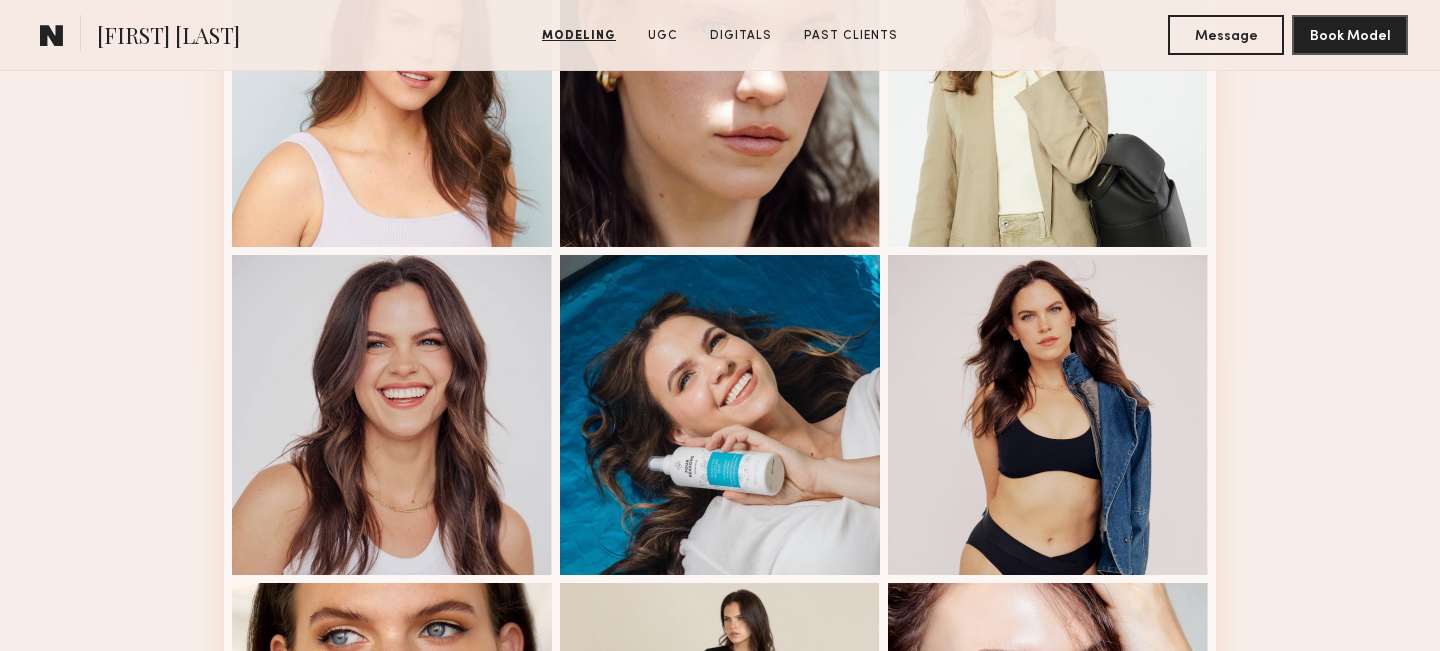scroll, scrollTop: 1257, scrollLeft: 0, axis: vertical 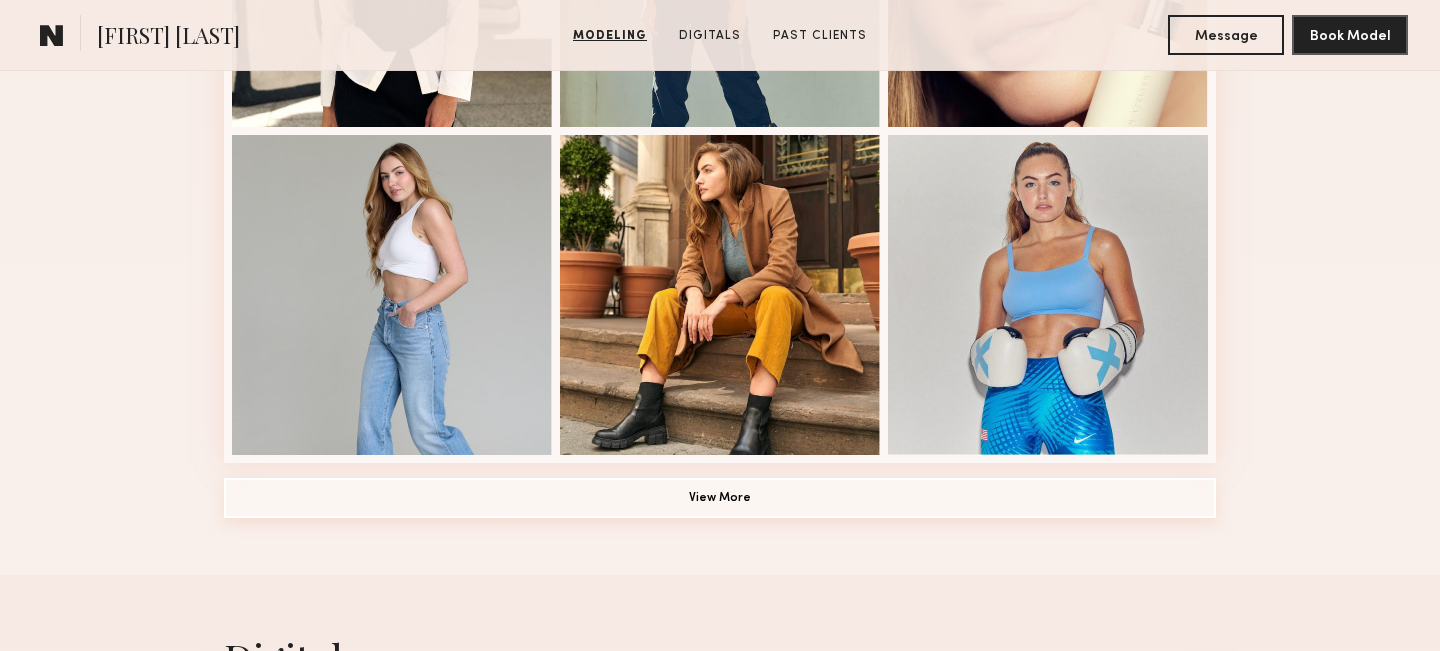 click on "View More" 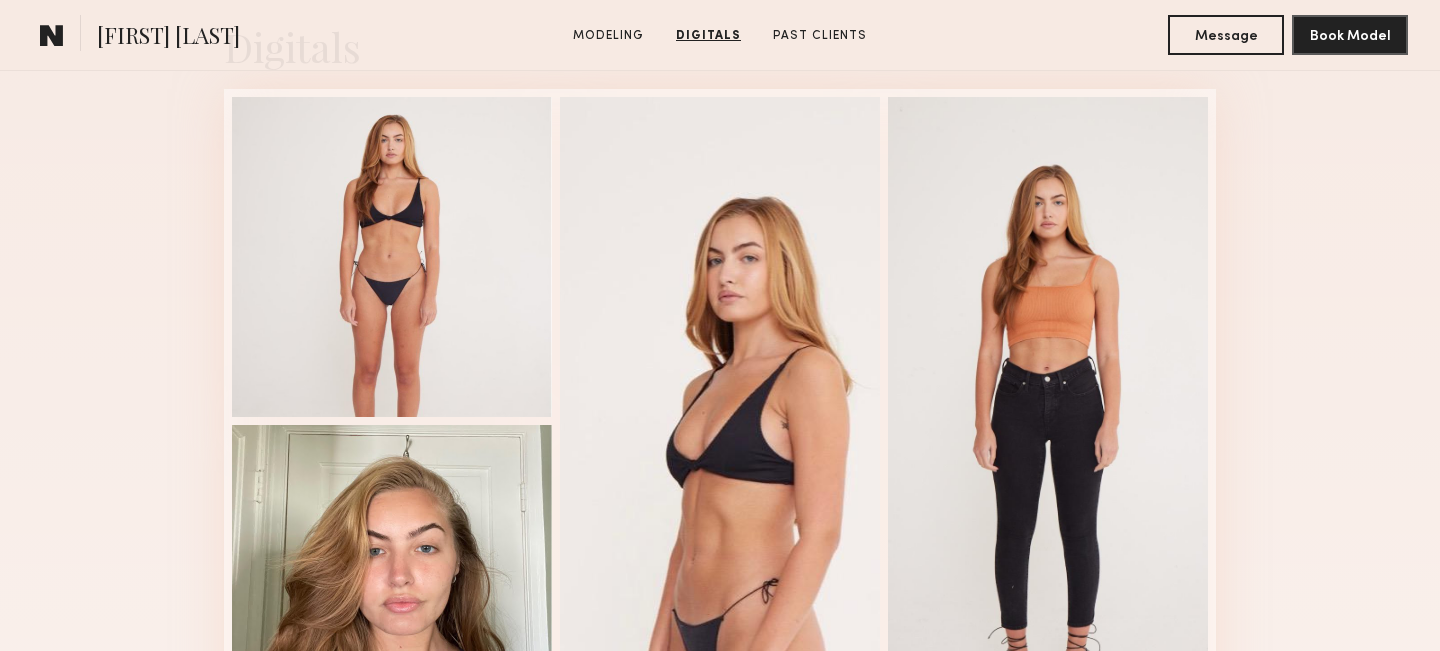 scroll, scrollTop: 3374, scrollLeft: 0, axis: vertical 